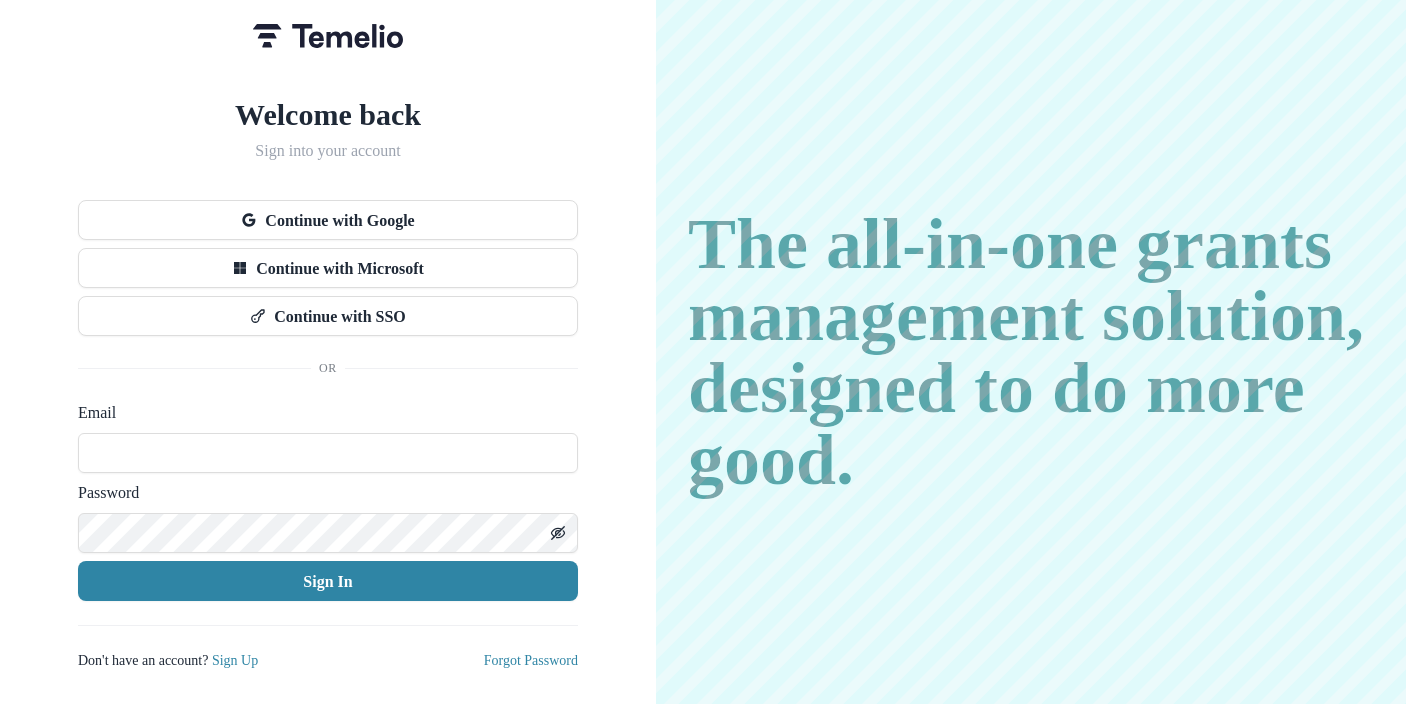 scroll, scrollTop: 0, scrollLeft: 0, axis: both 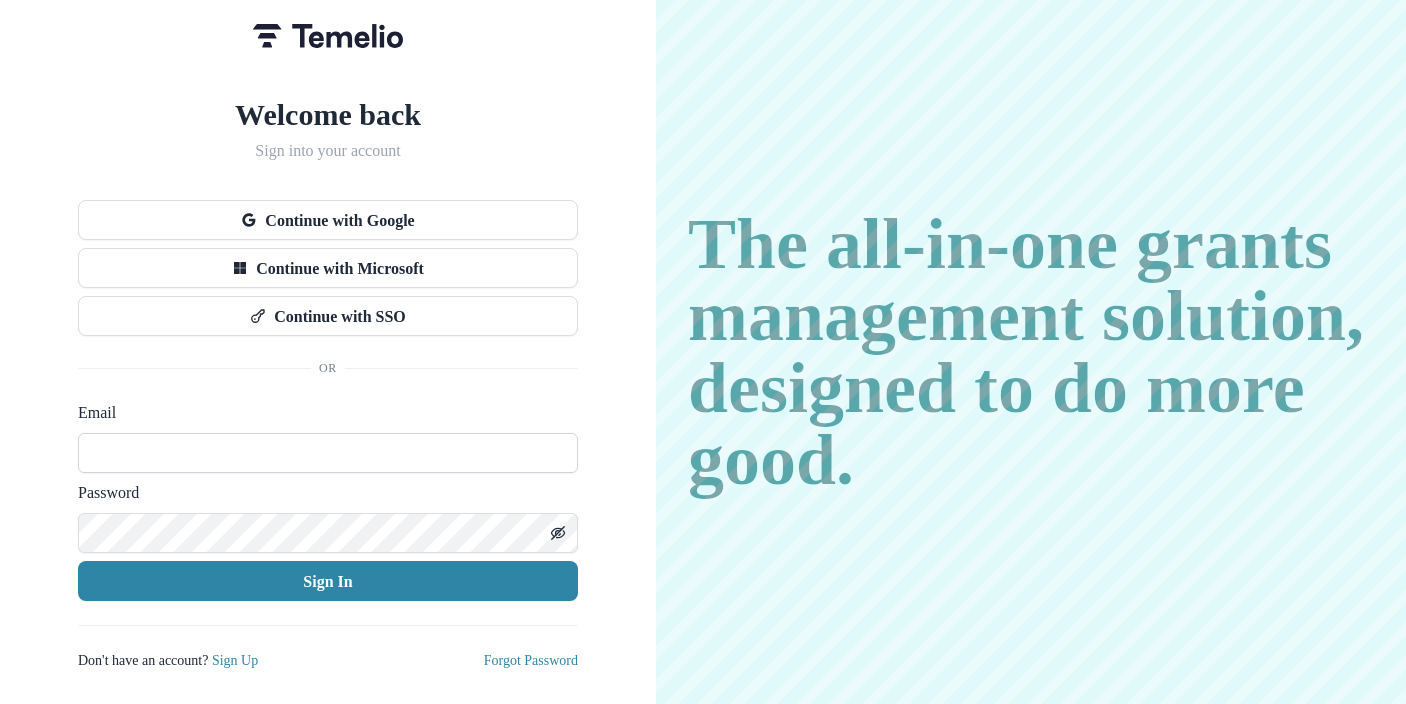 click at bounding box center [328, 453] 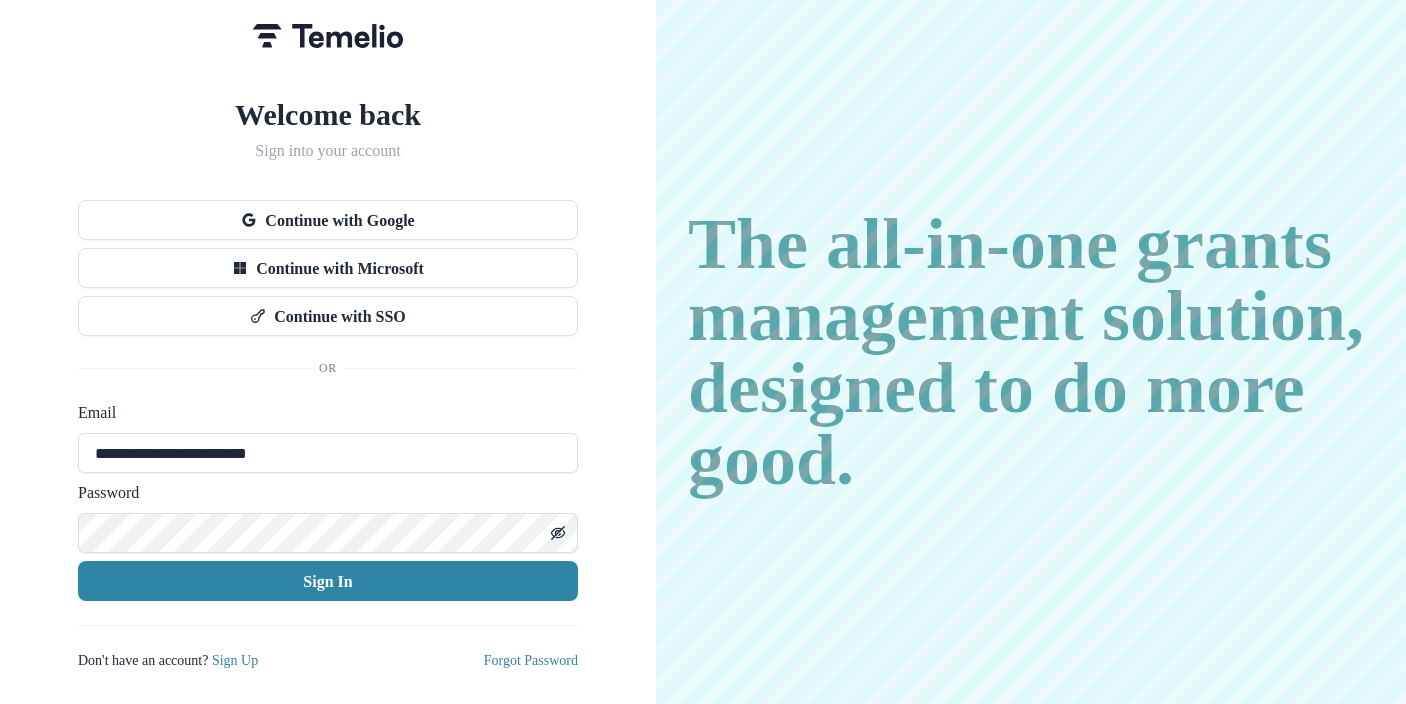 click on "Sign In" at bounding box center (328, 581) 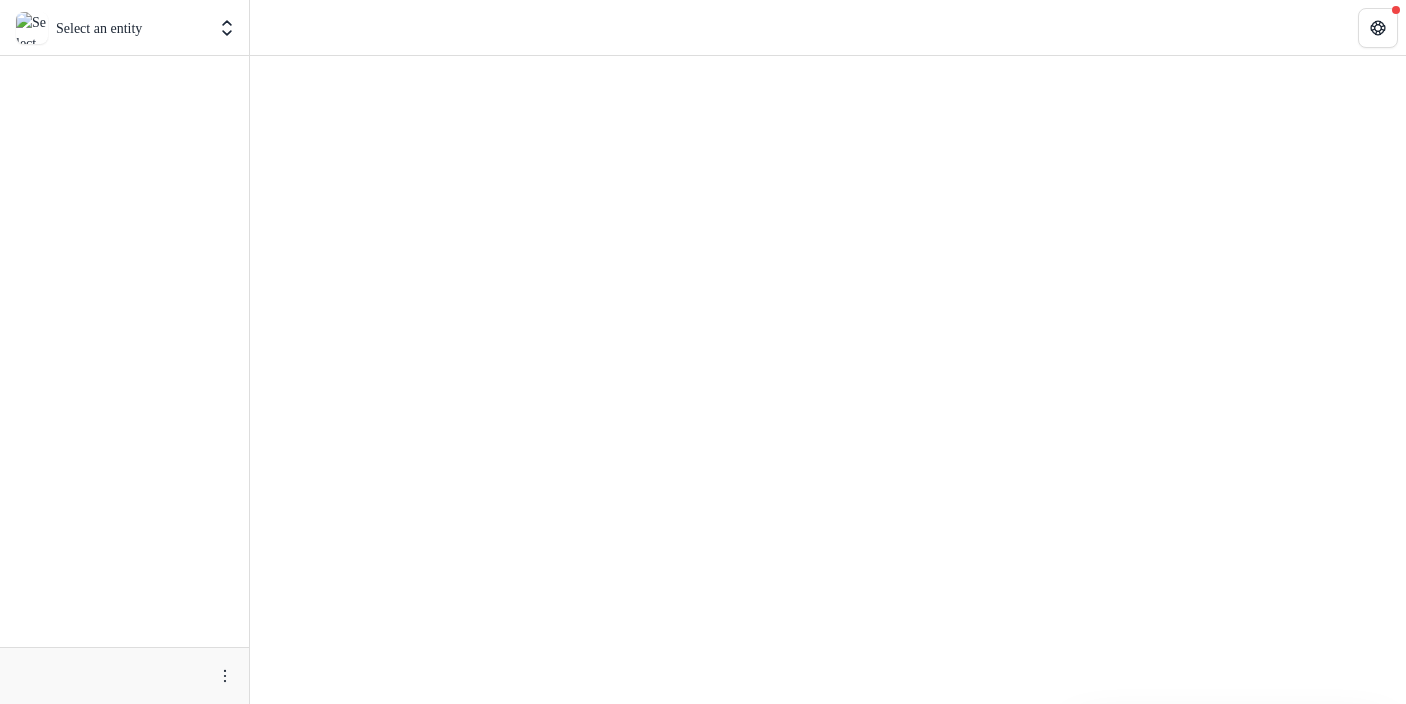 scroll, scrollTop: 0, scrollLeft: 0, axis: both 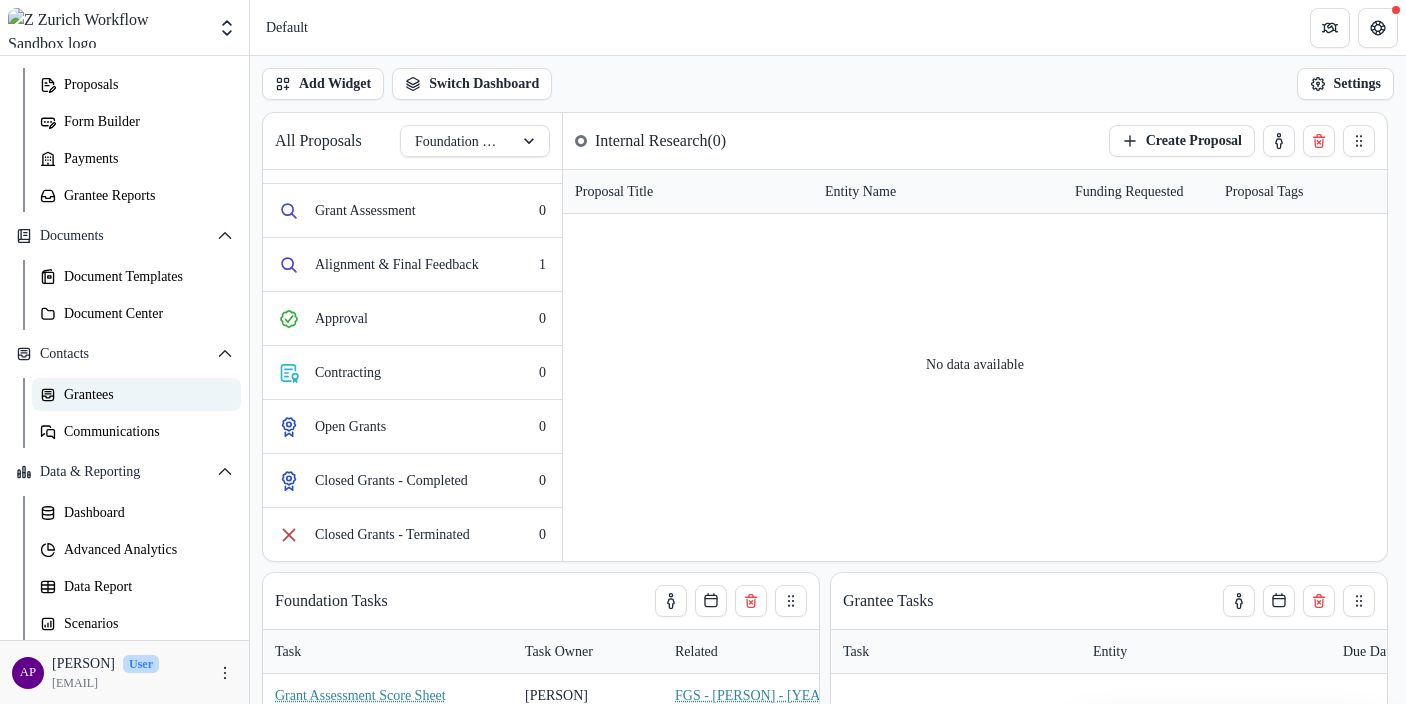 click on "Grantees" at bounding box center [144, 394] 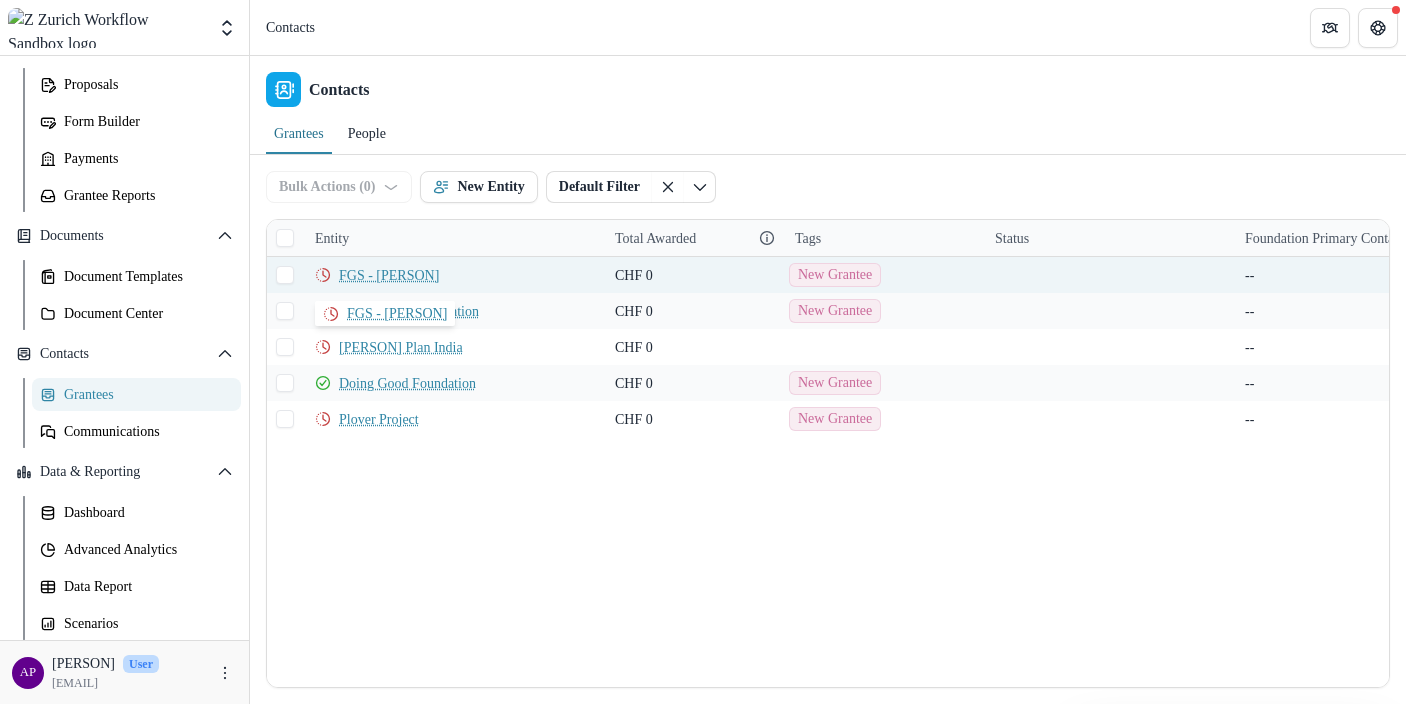 click on "FGS - [PERSON]" at bounding box center (389, 275) 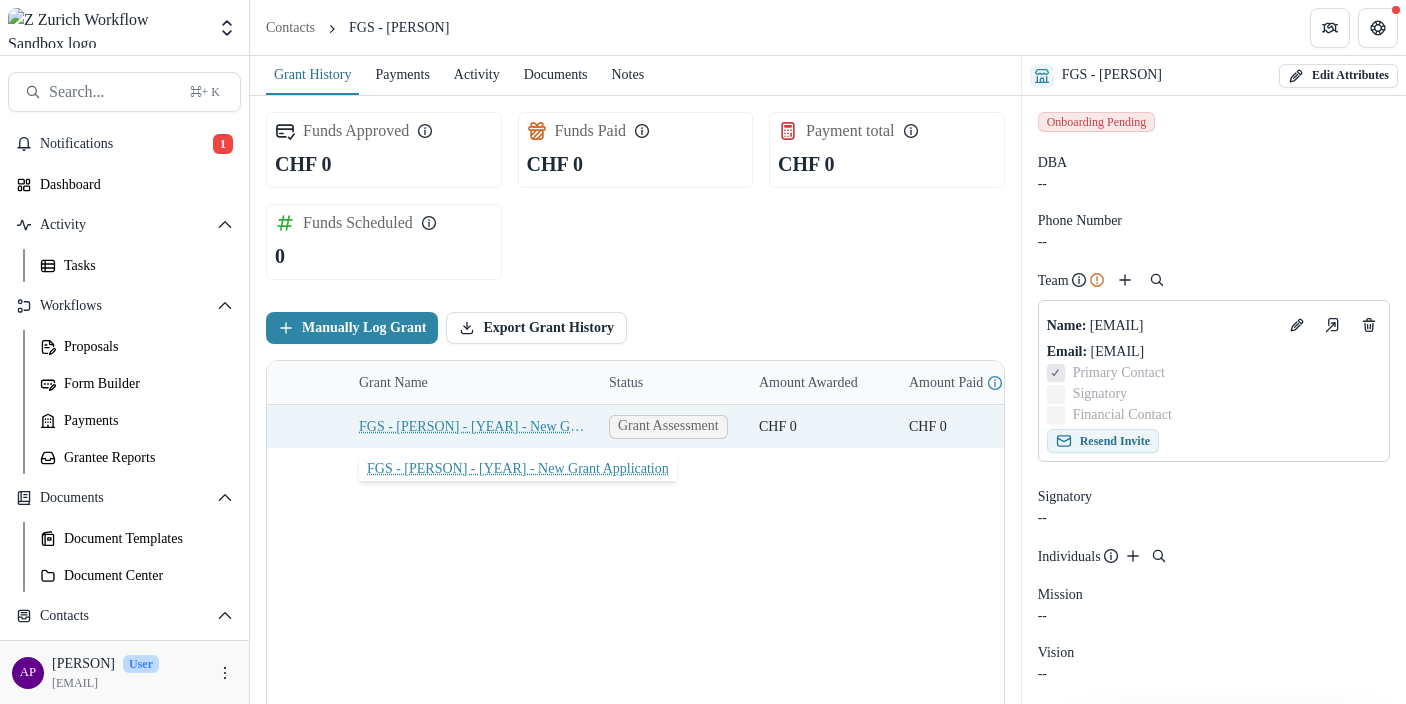click on "FGS - [PERSON] - [YEAR] - New Grant Application" at bounding box center [472, 426] 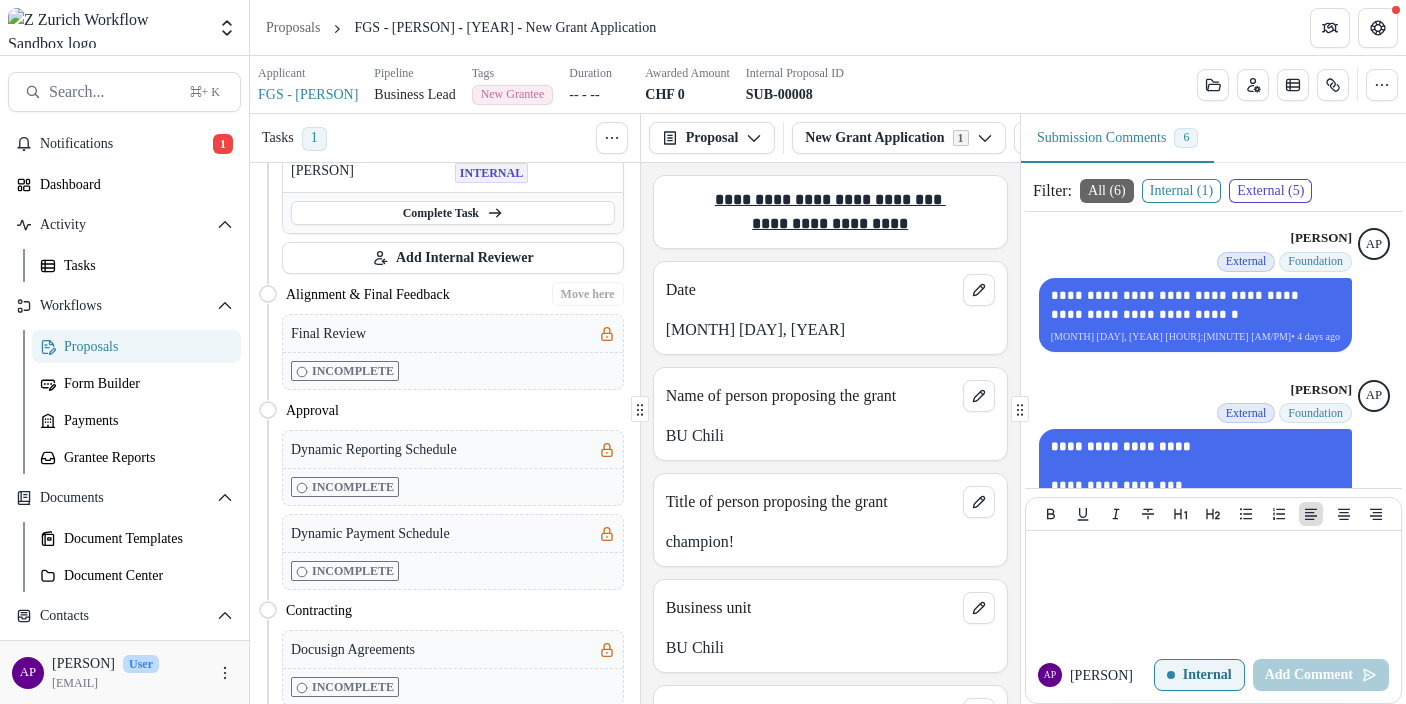 scroll, scrollTop: 251, scrollLeft: 0, axis: vertical 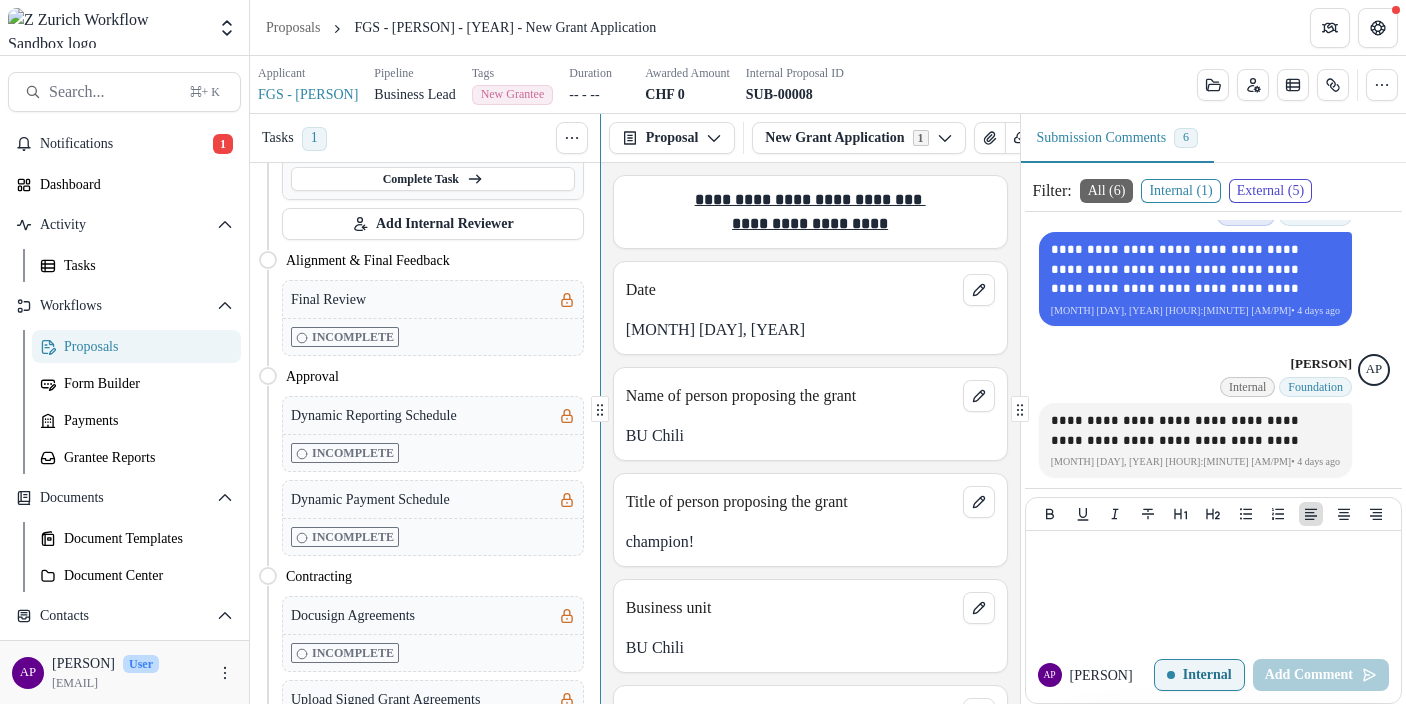 click on "**********" at bounding box center [828, 409] 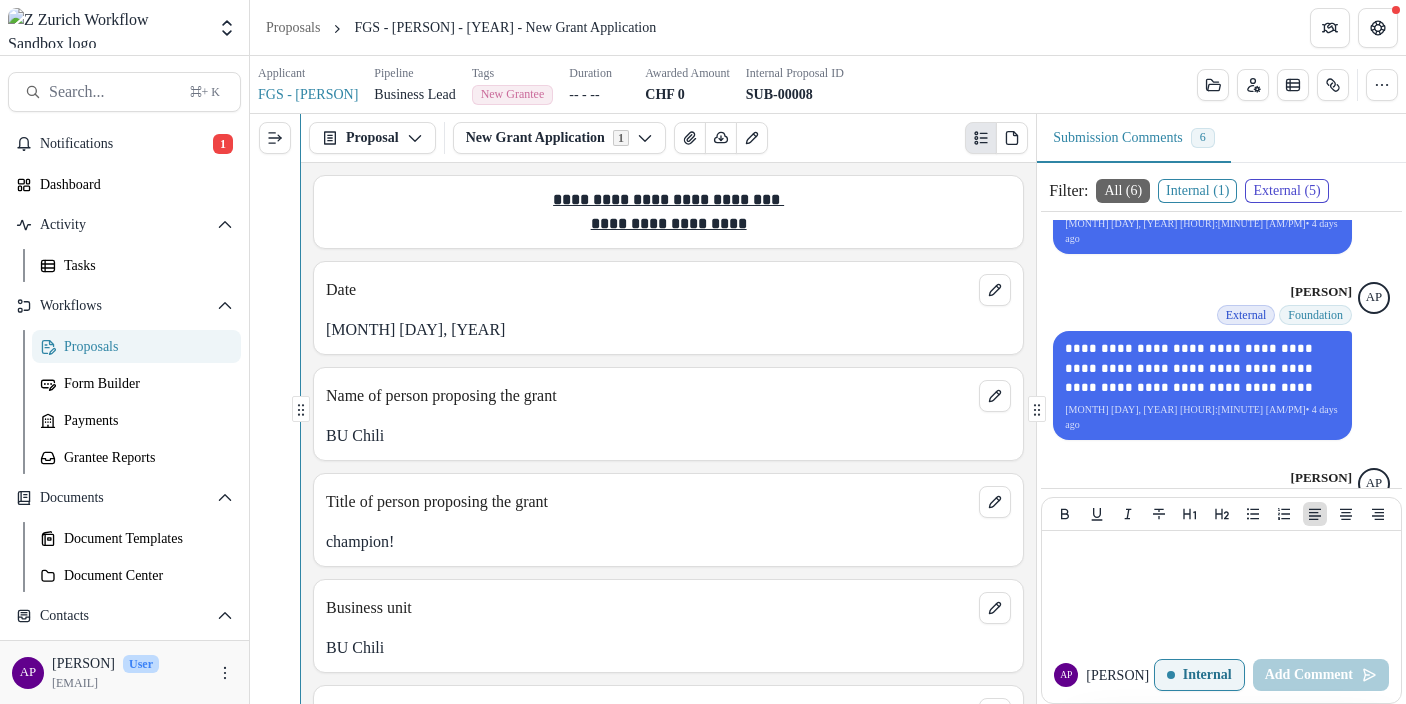 scroll, scrollTop: 1022, scrollLeft: 0, axis: vertical 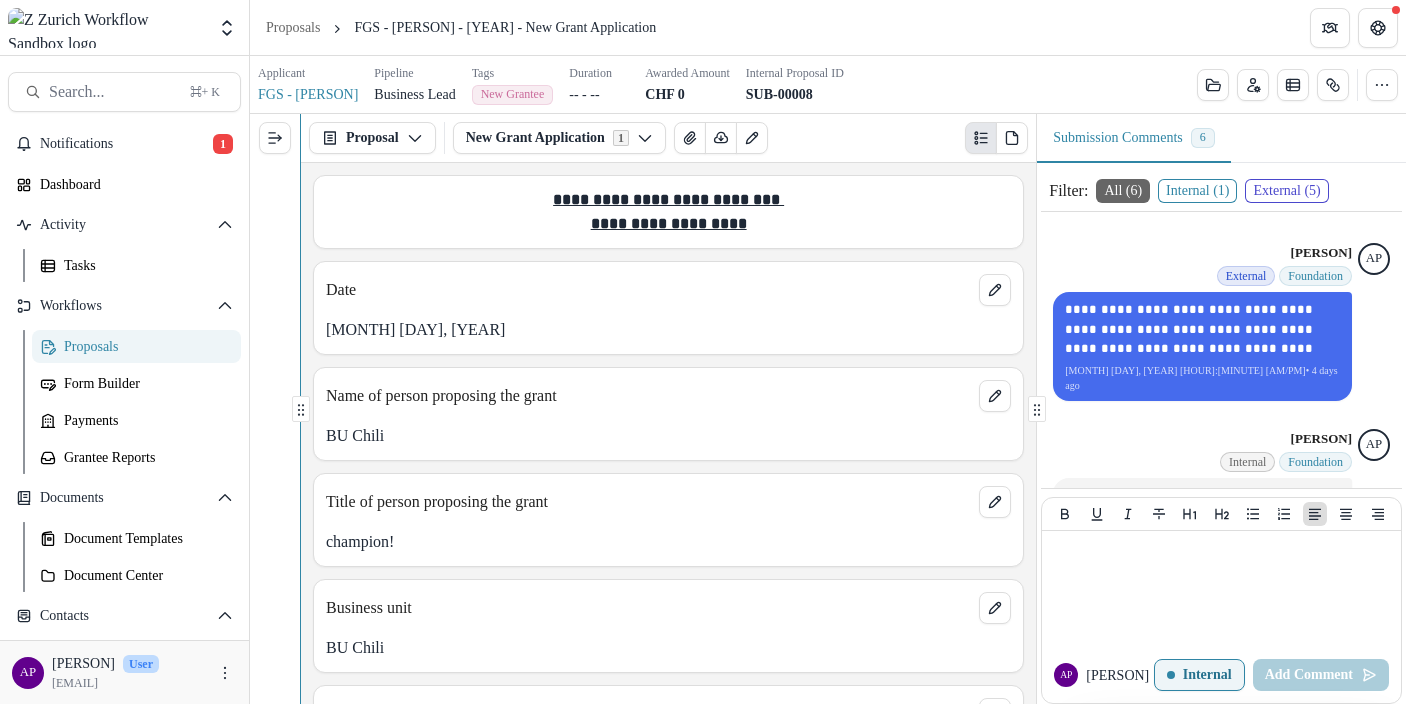 click on "**********" at bounding box center [828, 409] 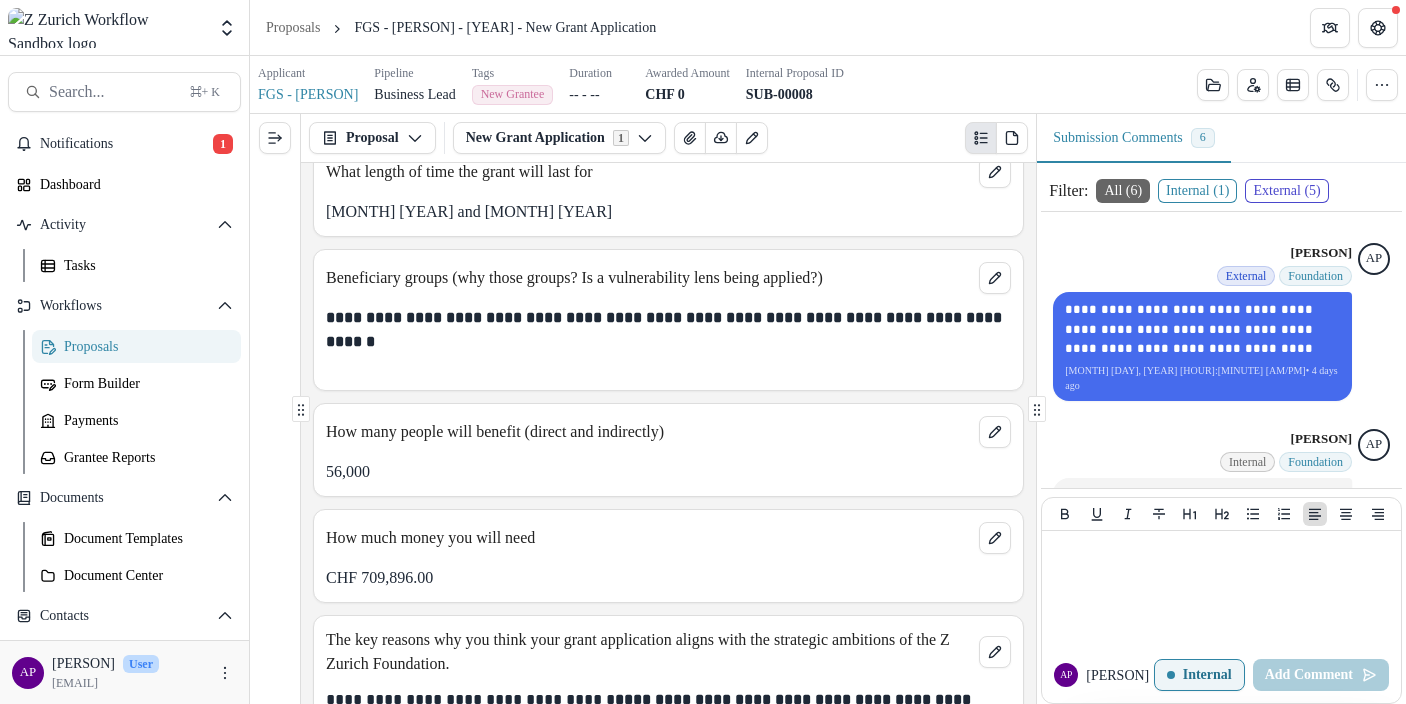scroll, scrollTop: 1551, scrollLeft: 0, axis: vertical 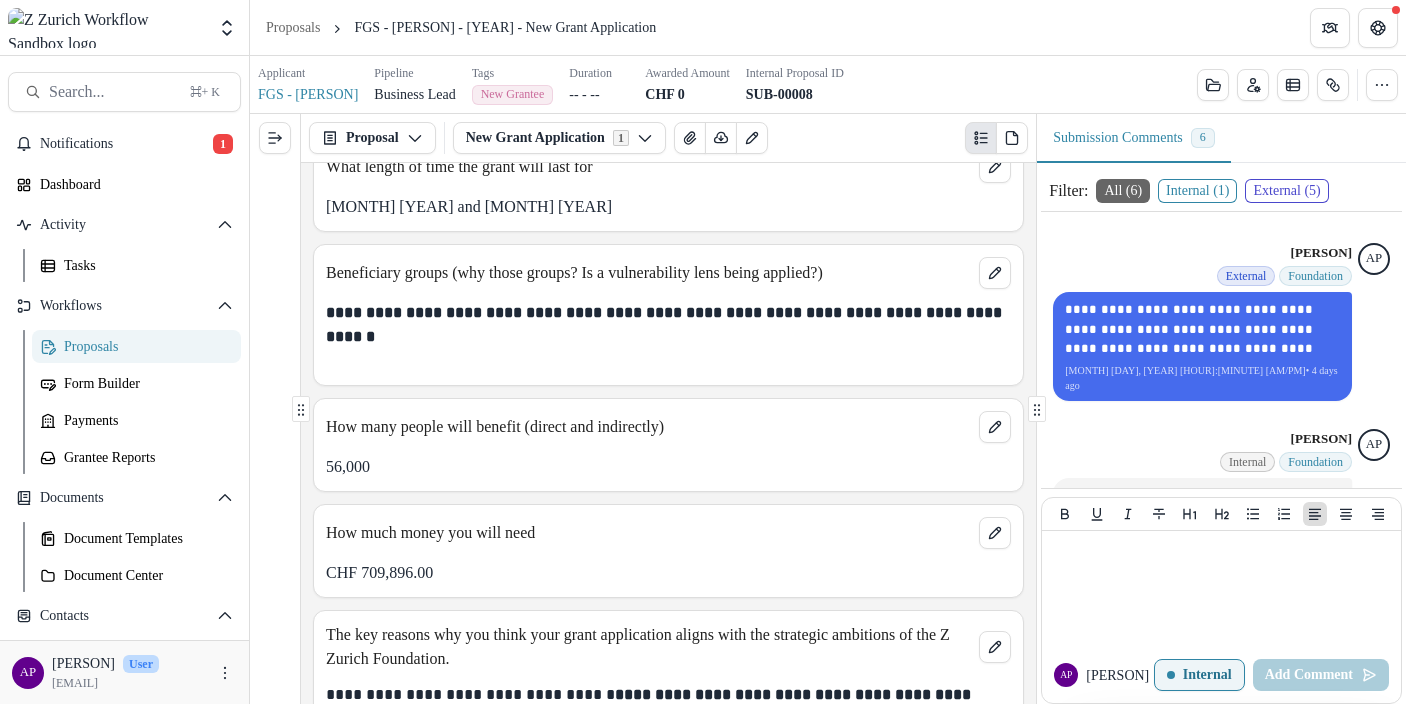 click on "**********" at bounding box center [666, 324] 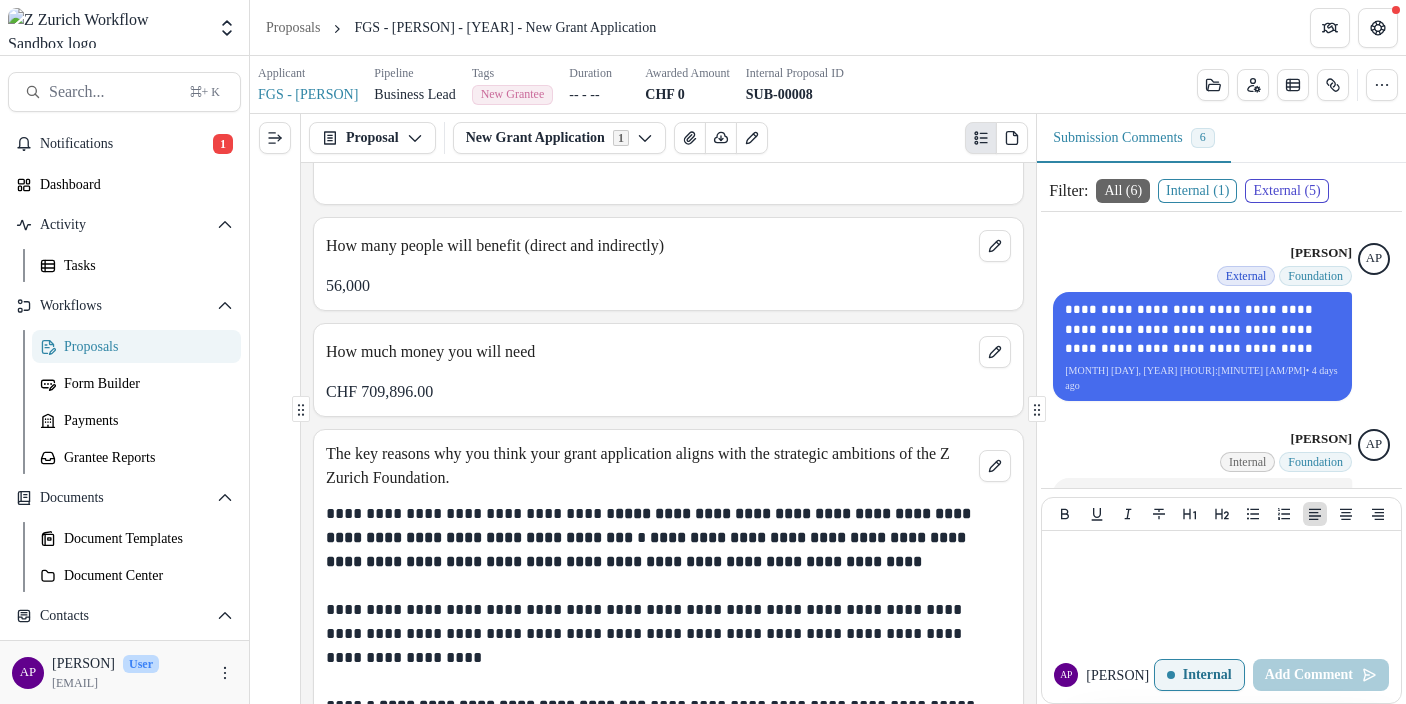 scroll, scrollTop: 1756, scrollLeft: 0, axis: vertical 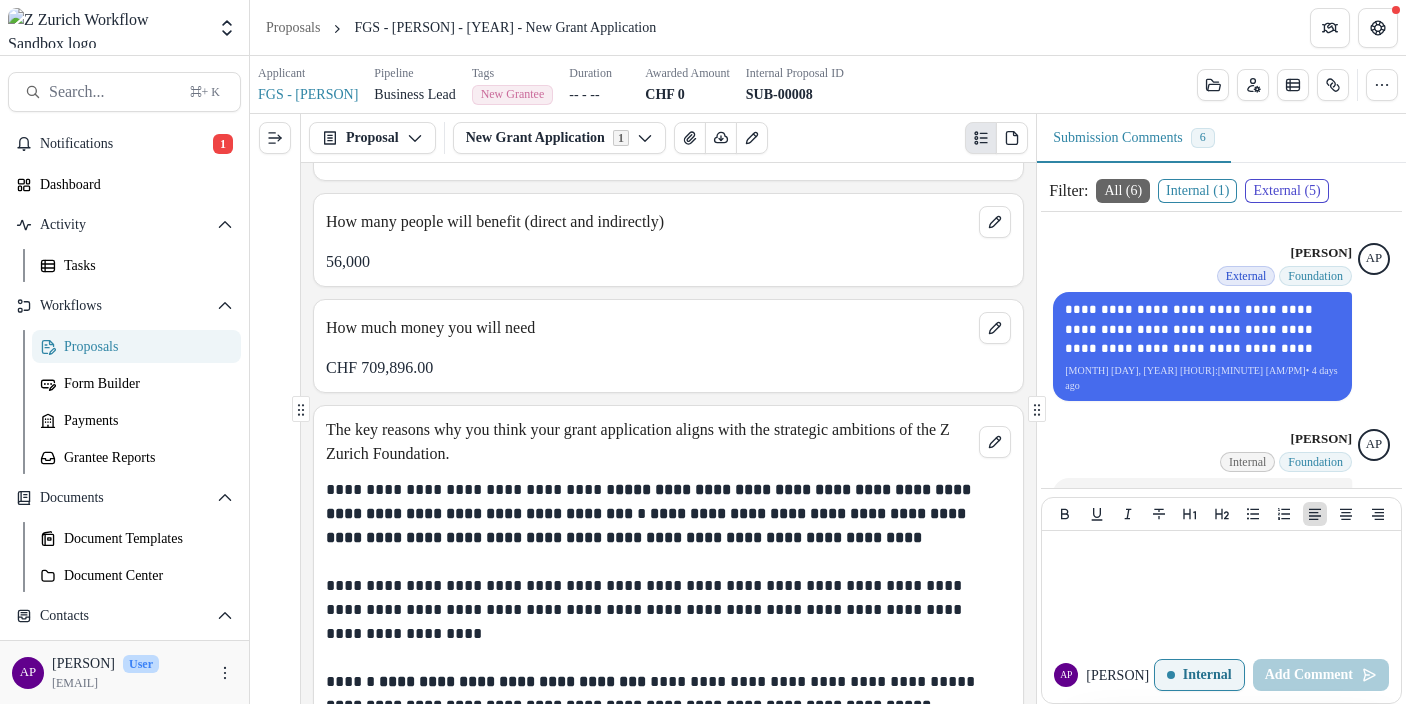 click on "CHF 709,896.00" at bounding box center [668, 368] 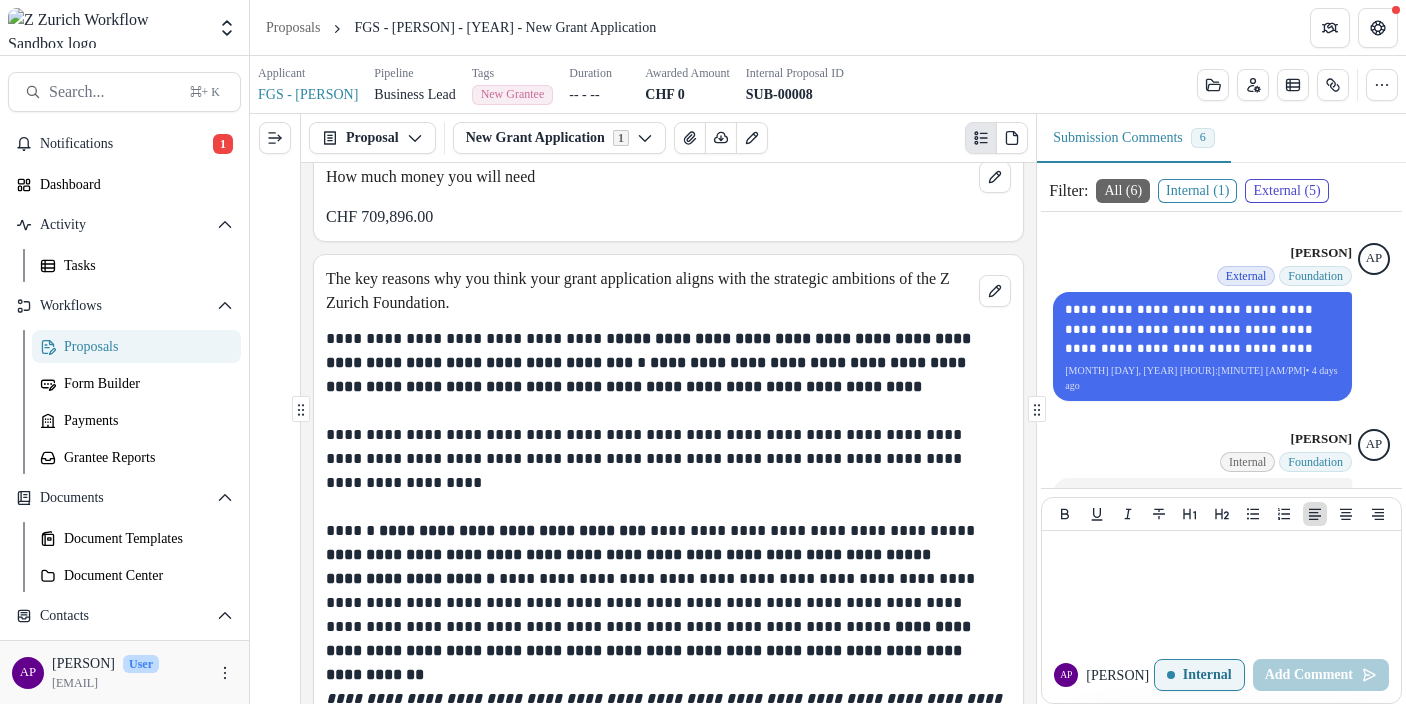 click on "**********" at bounding box center [665, 459] 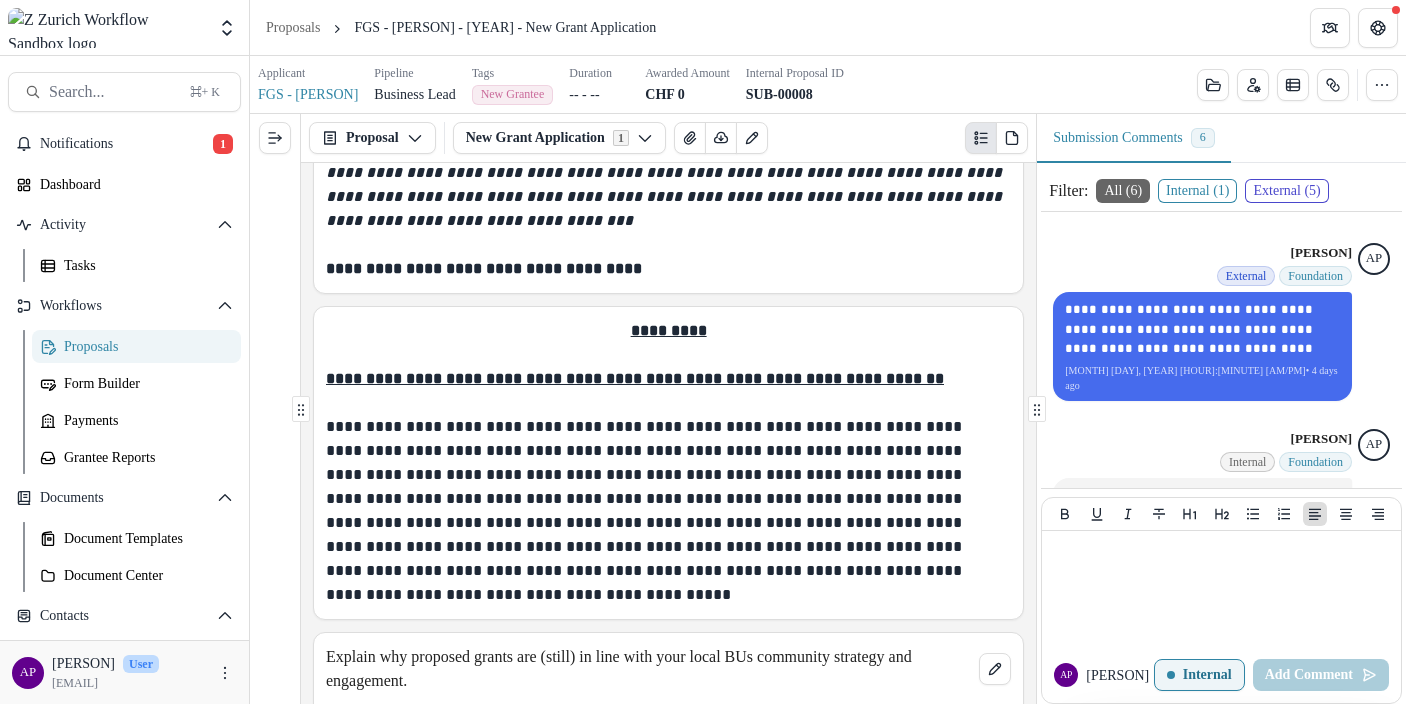 scroll, scrollTop: 2459, scrollLeft: 0, axis: vertical 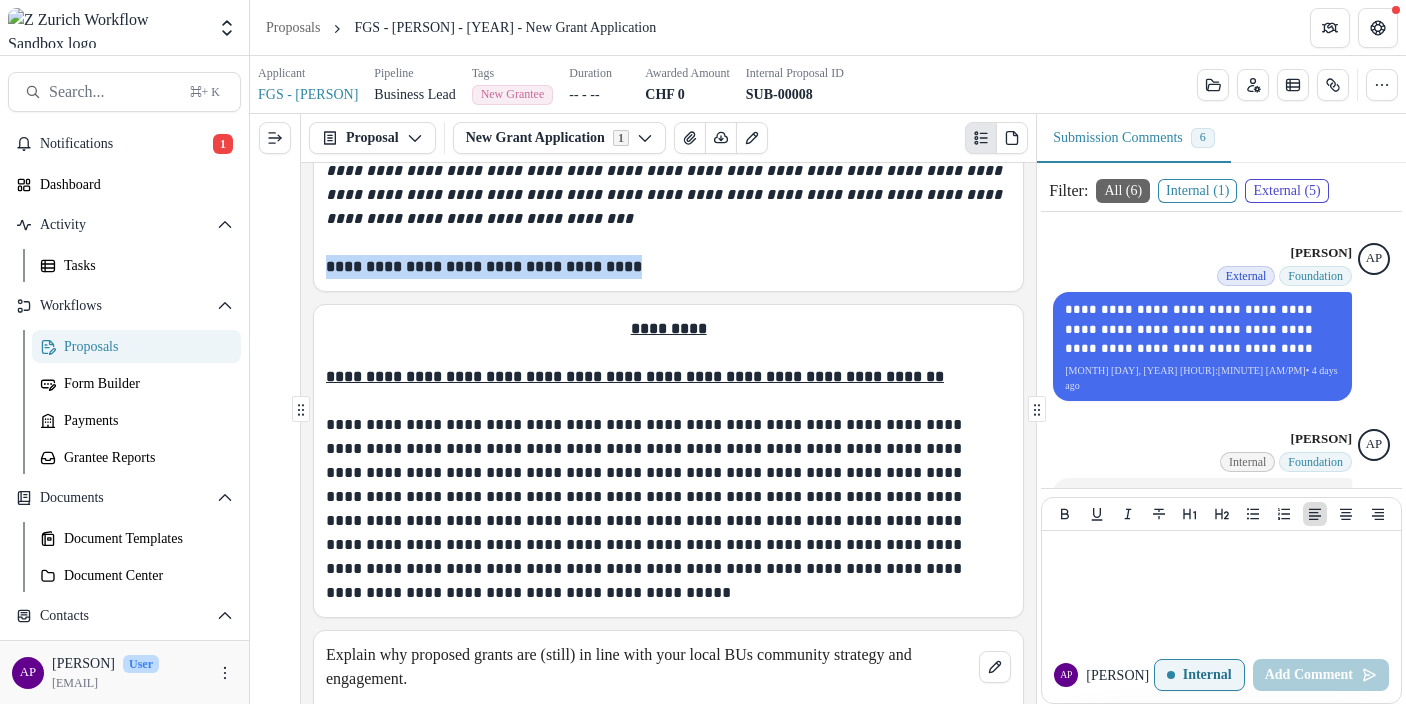 drag, startPoint x: 710, startPoint y: 319, endPoint x: 319, endPoint y: 311, distance: 391.08182 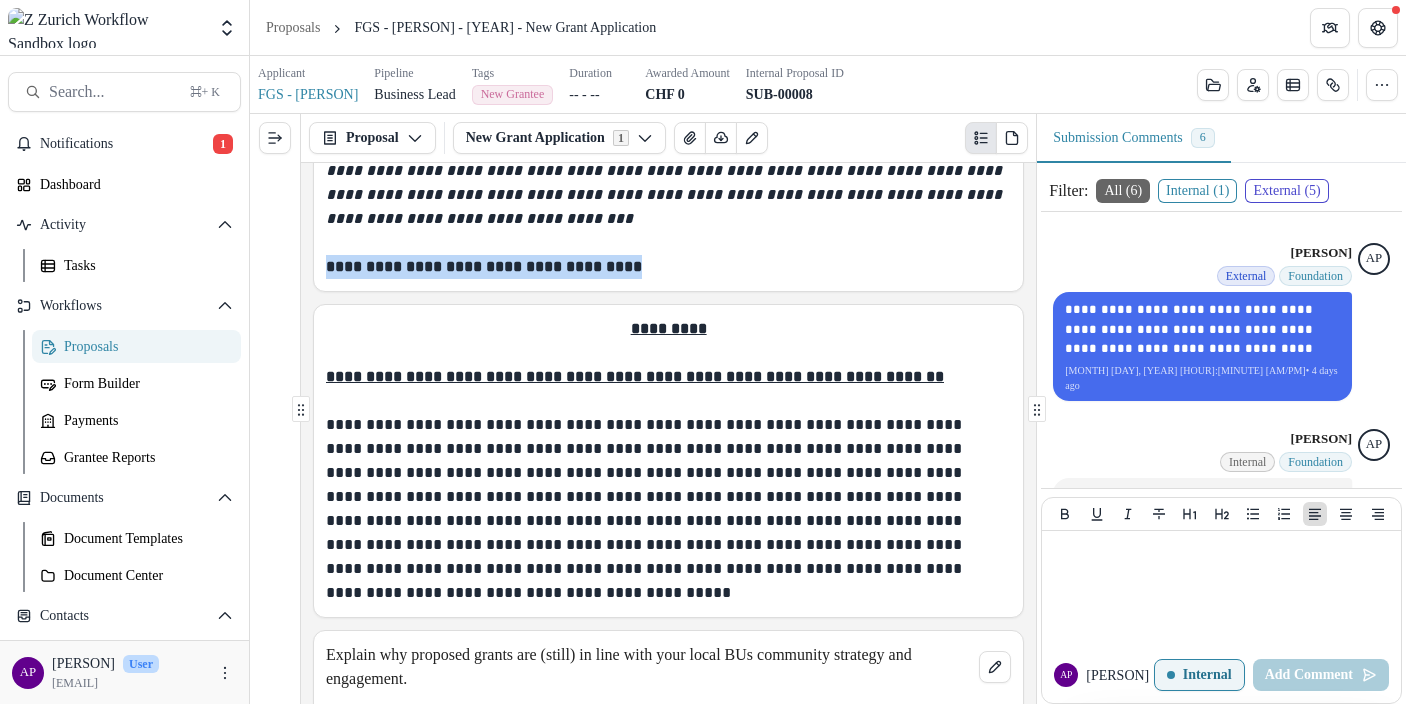 click on "**********" at bounding box center [668, 27] 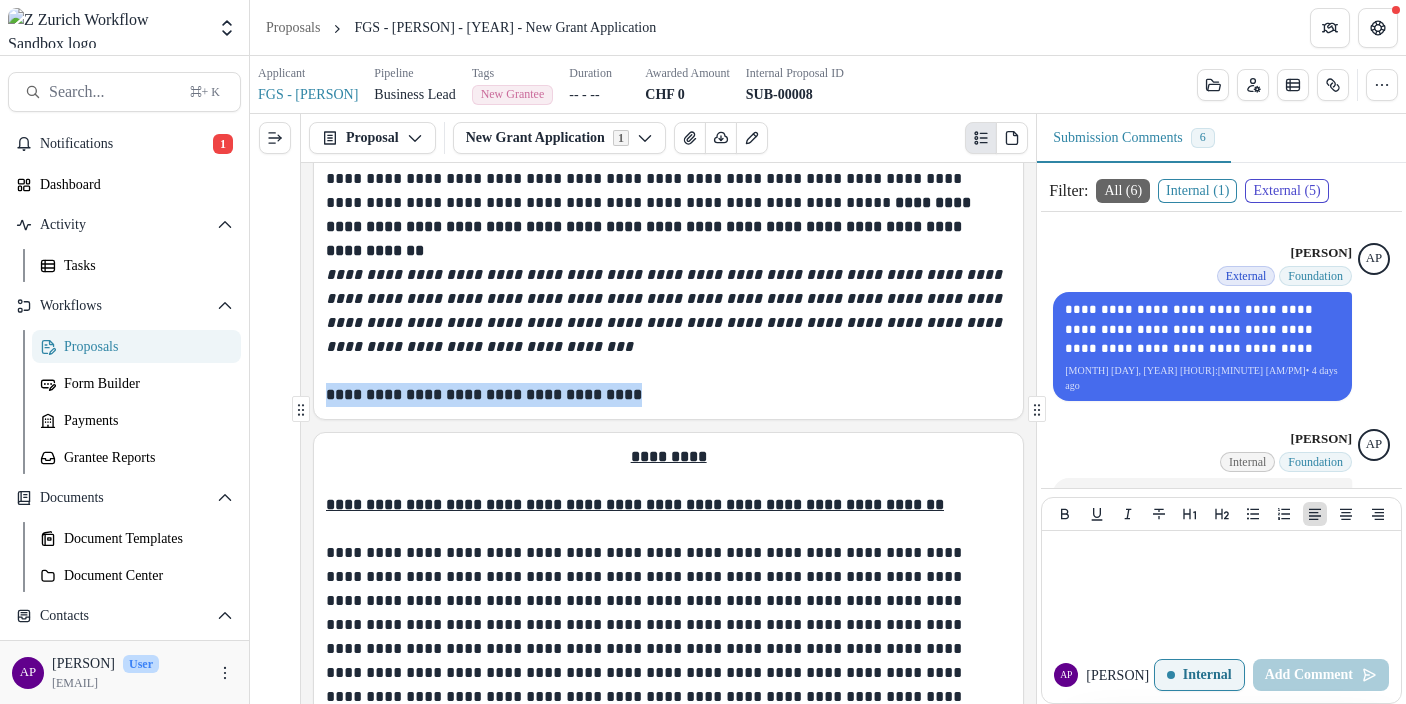 scroll, scrollTop: 2327, scrollLeft: 0, axis: vertical 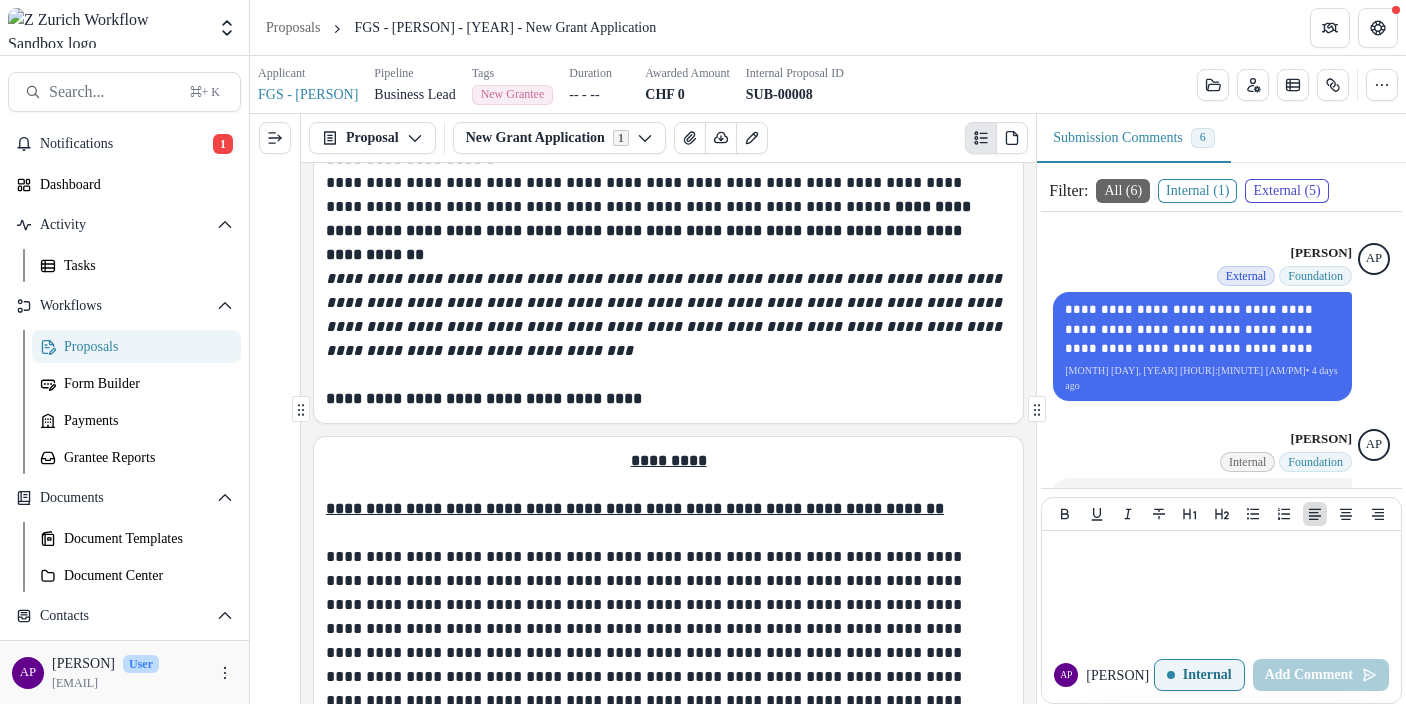 click at bounding box center (668, 255) 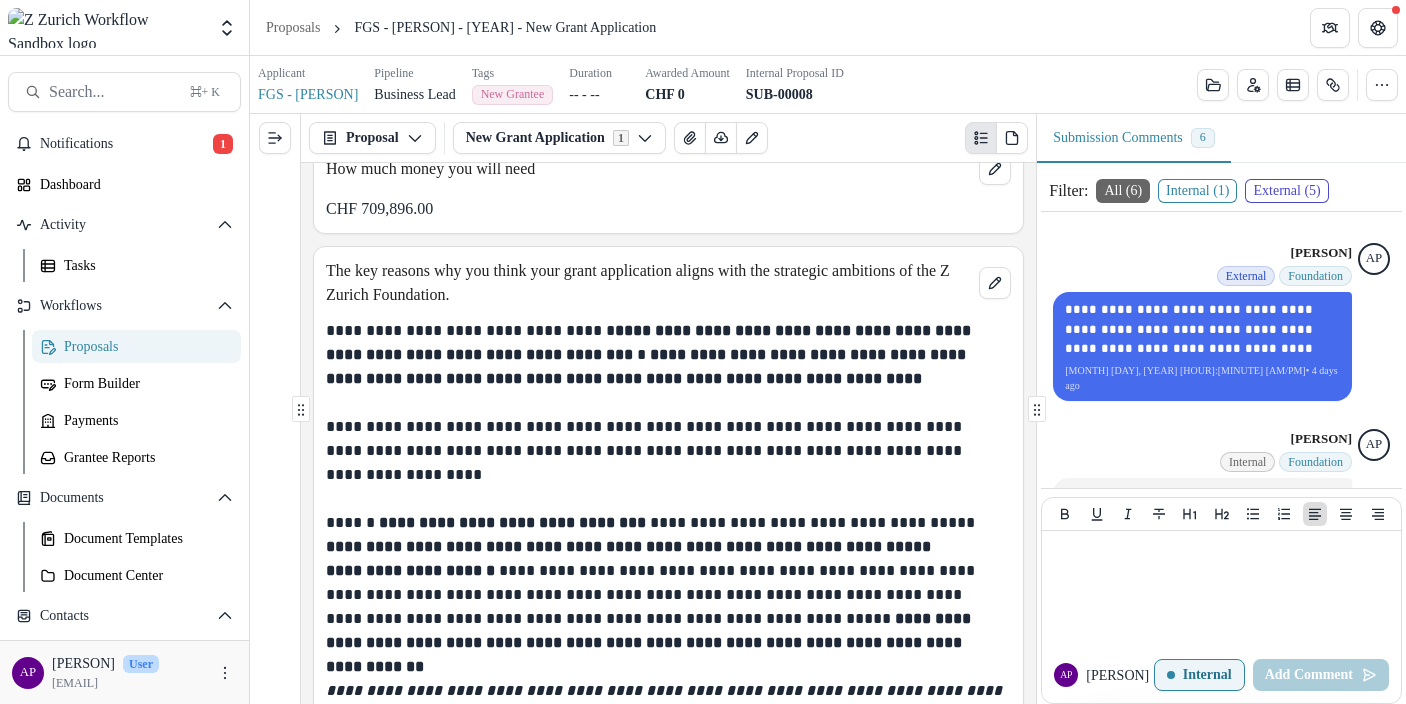scroll, scrollTop: 2006, scrollLeft: 0, axis: vertical 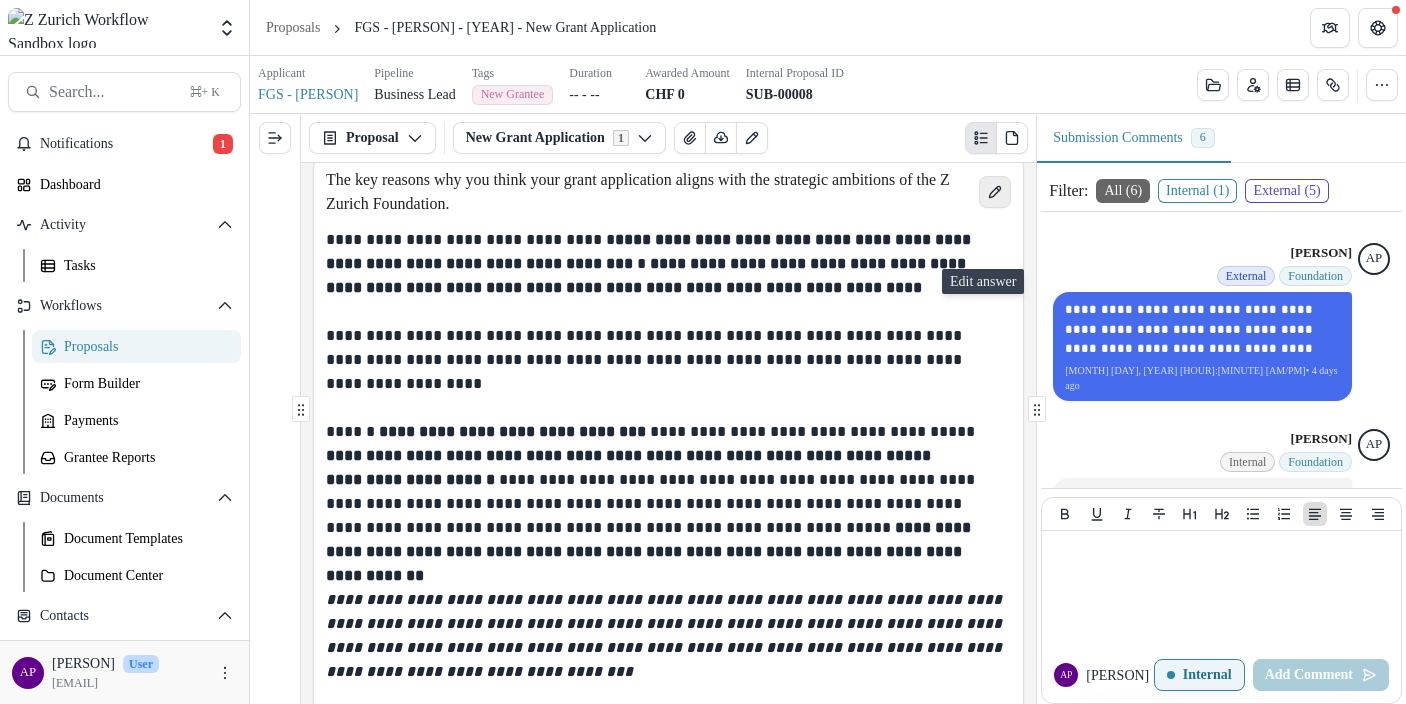 click at bounding box center (995, 191) 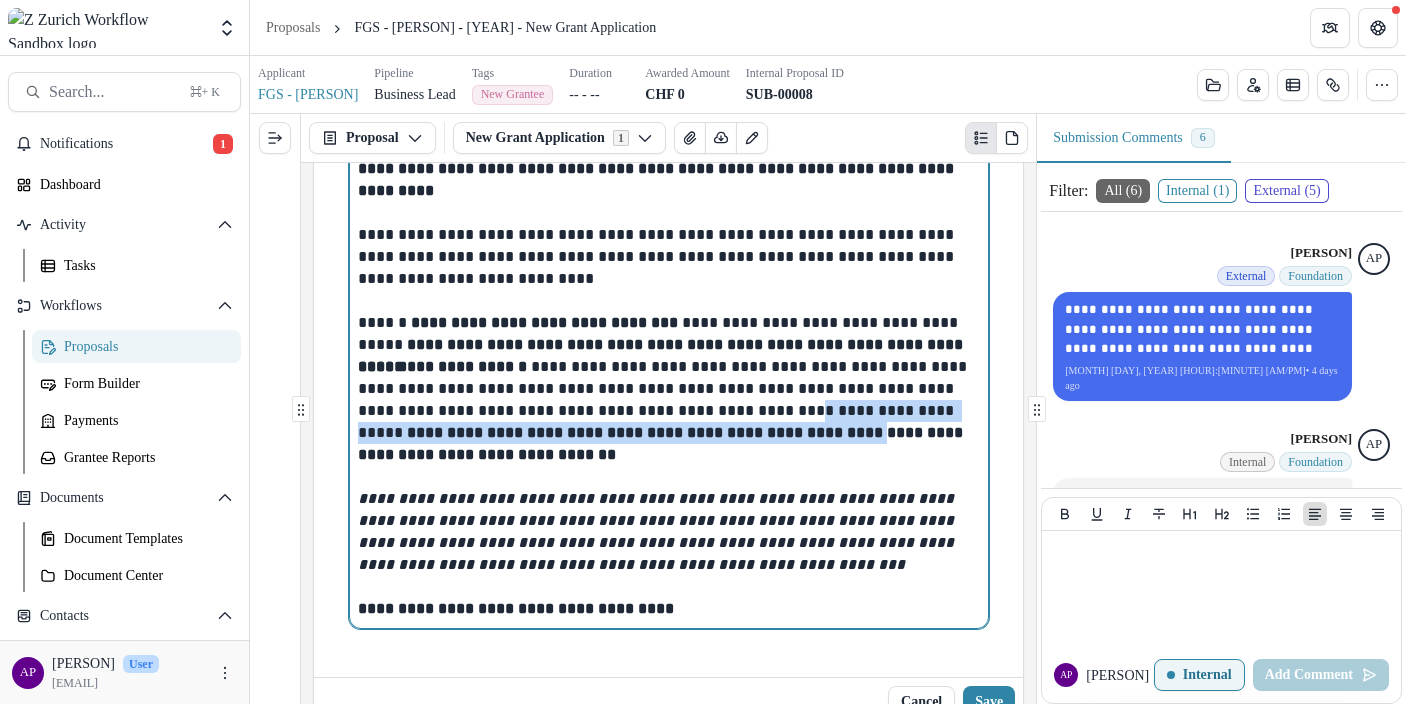 drag, startPoint x: 747, startPoint y: 476, endPoint x: 732, endPoint y: 466, distance: 18.027756 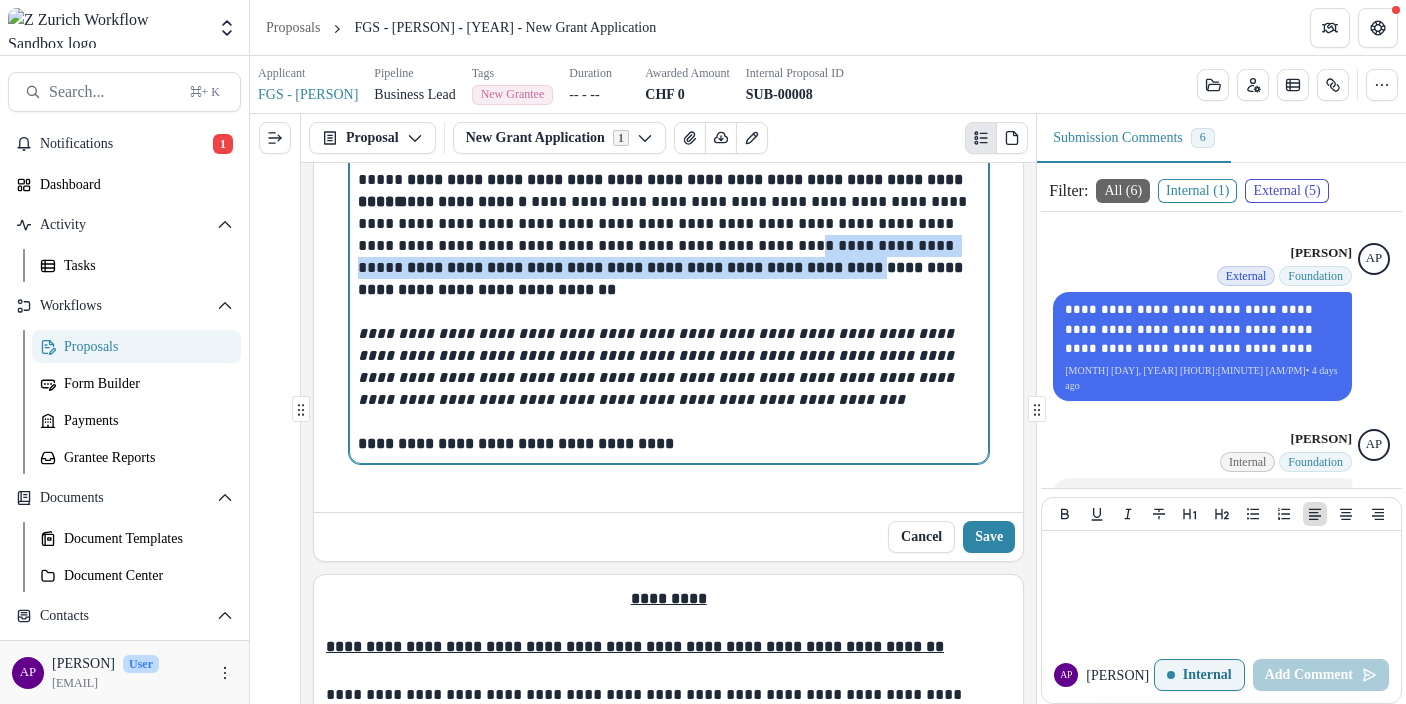 scroll, scrollTop: 2344, scrollLeft: 0, axis: vertical 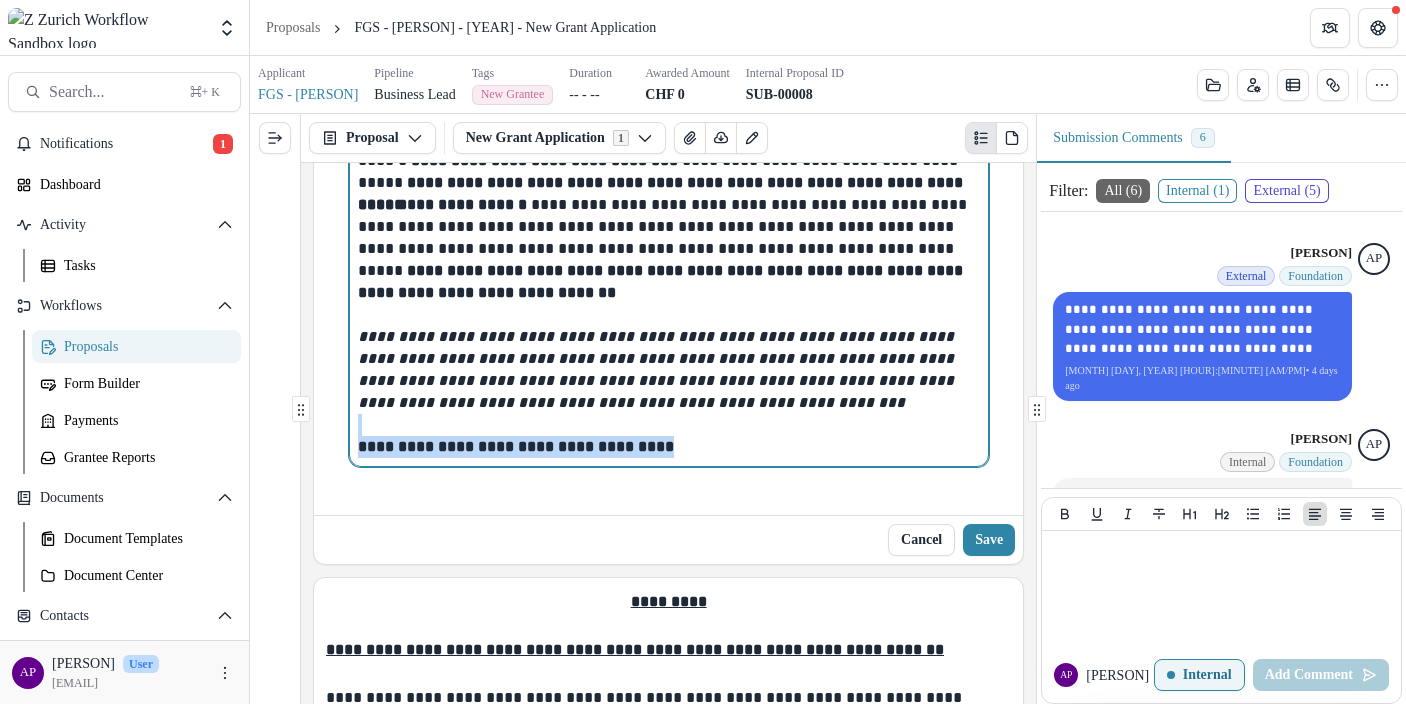 drag, startPoint x: 756, startPoint y: 496, endPoint x: 753, endPoint y: 483, distance: 13.341664 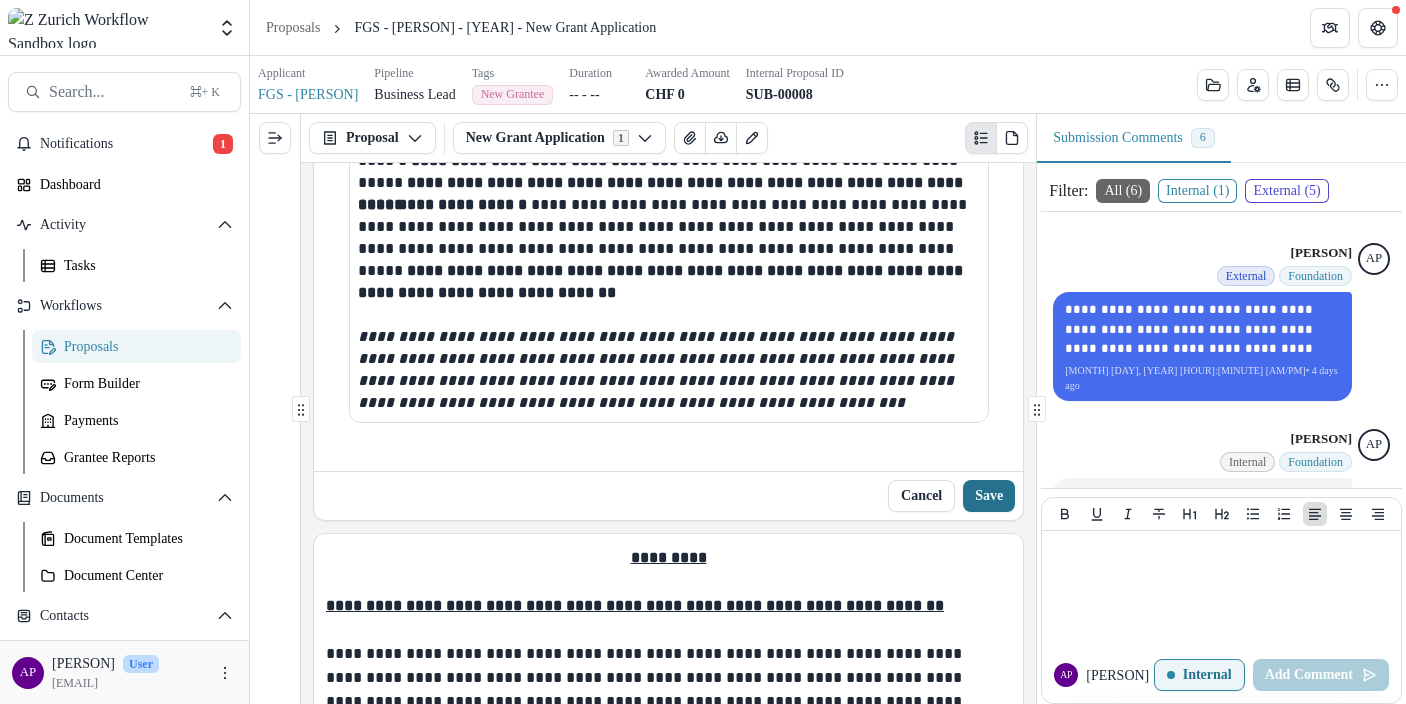 click on "Save" at bounding box center [989, 496] 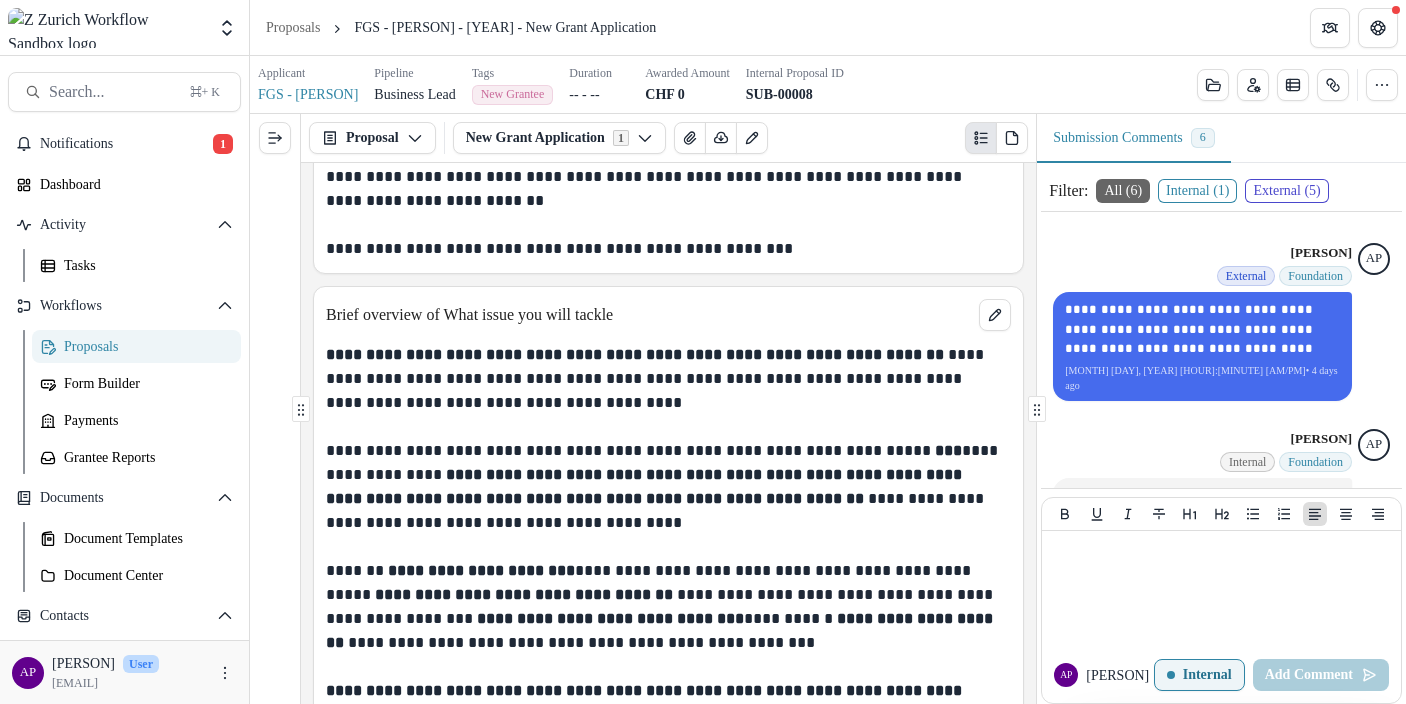 scroll, scrollTop: 841, scrollLeft: 0, axis: vertical 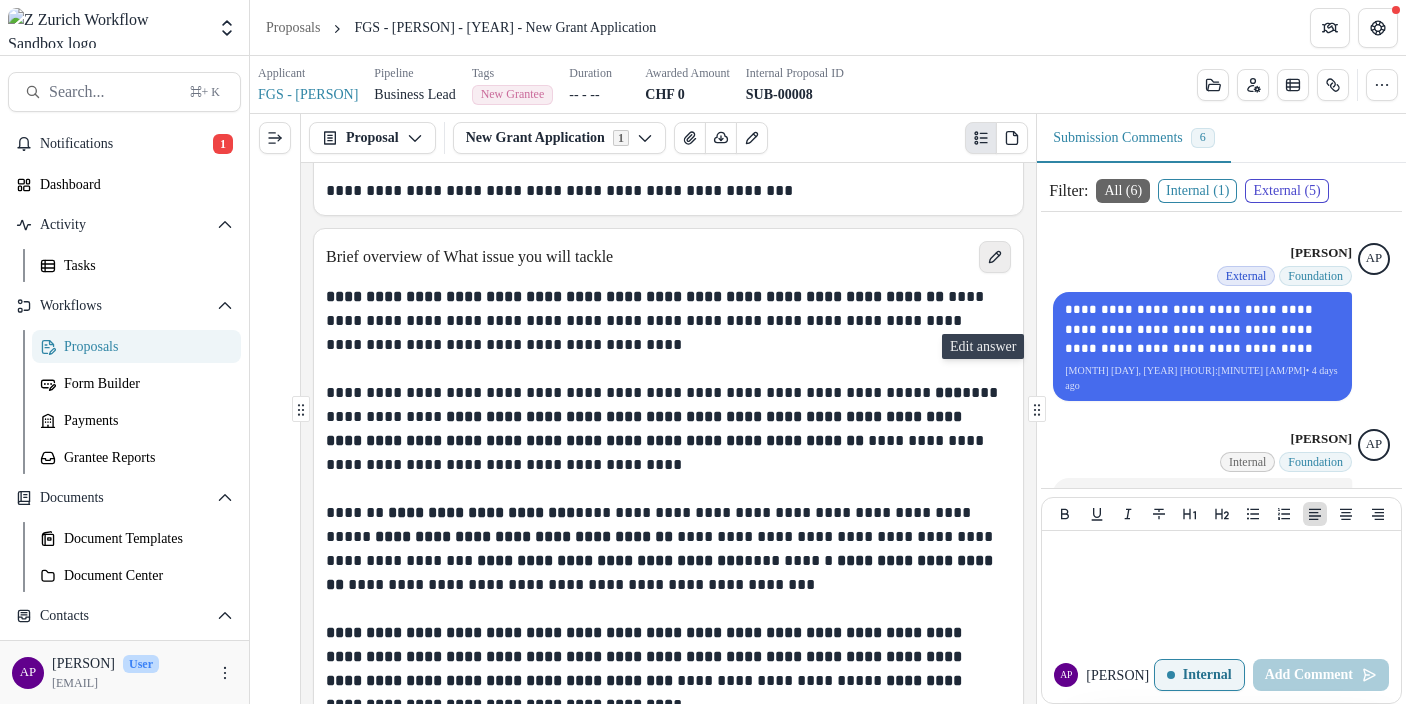 click at bounding box center [995, 257] 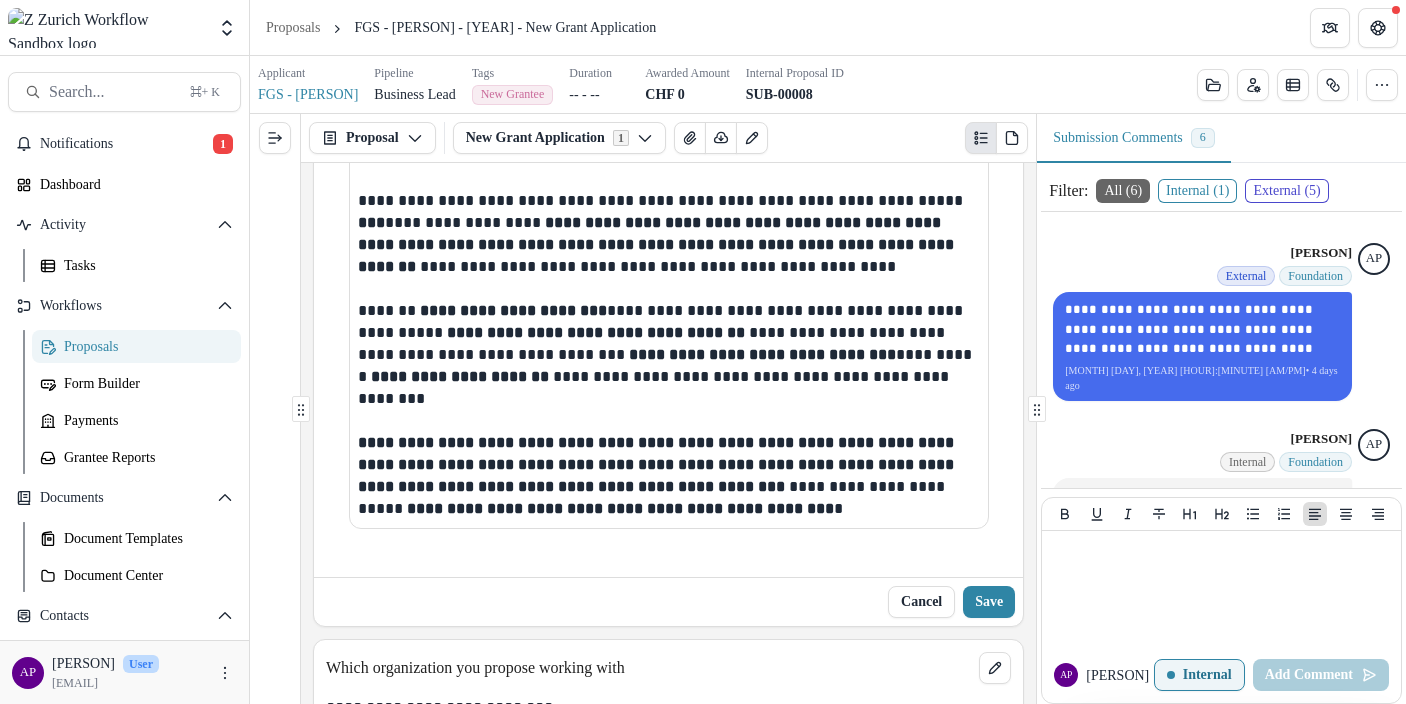 scroll, scrollTop: 1077, scrollLeft: 0, axis: vertical 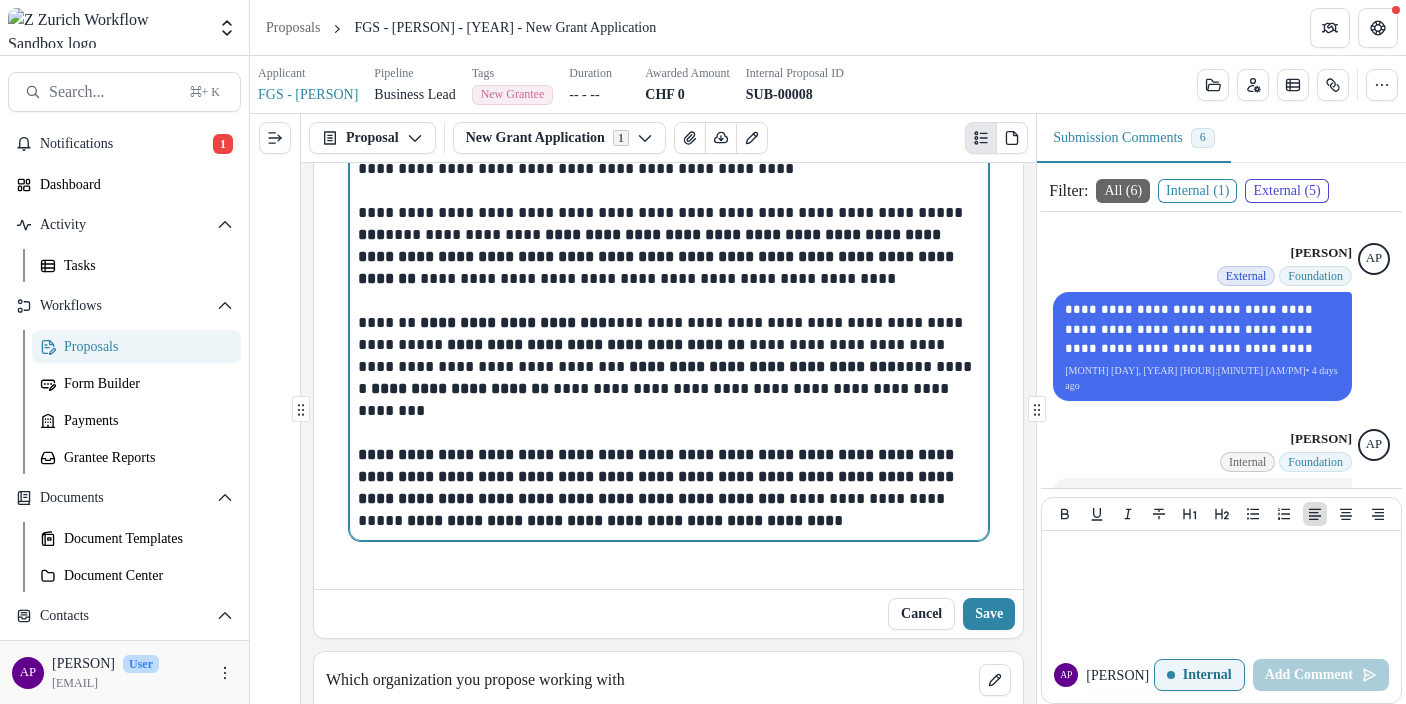 click on "**********" at bounding box center (669, 488) 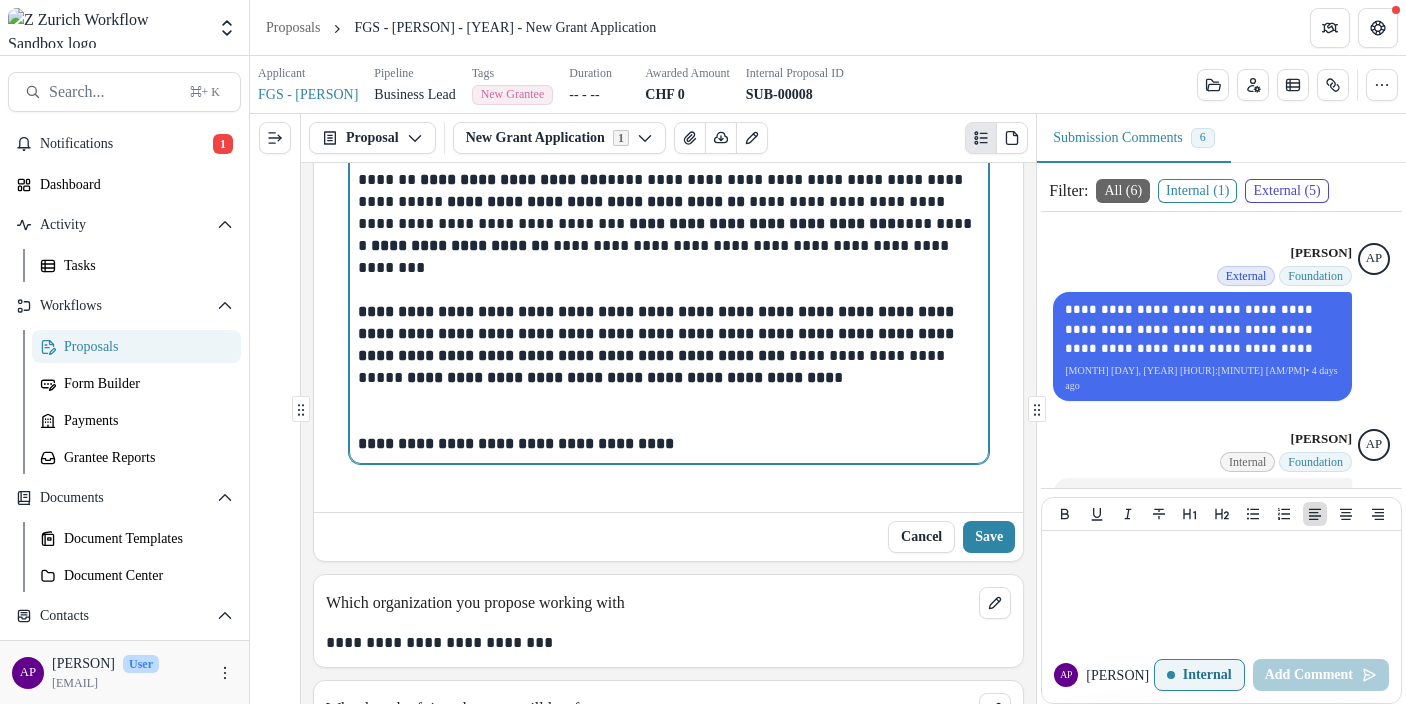 scroll, scrollTop: 1226, scrollLeft: 0, axis: vertical 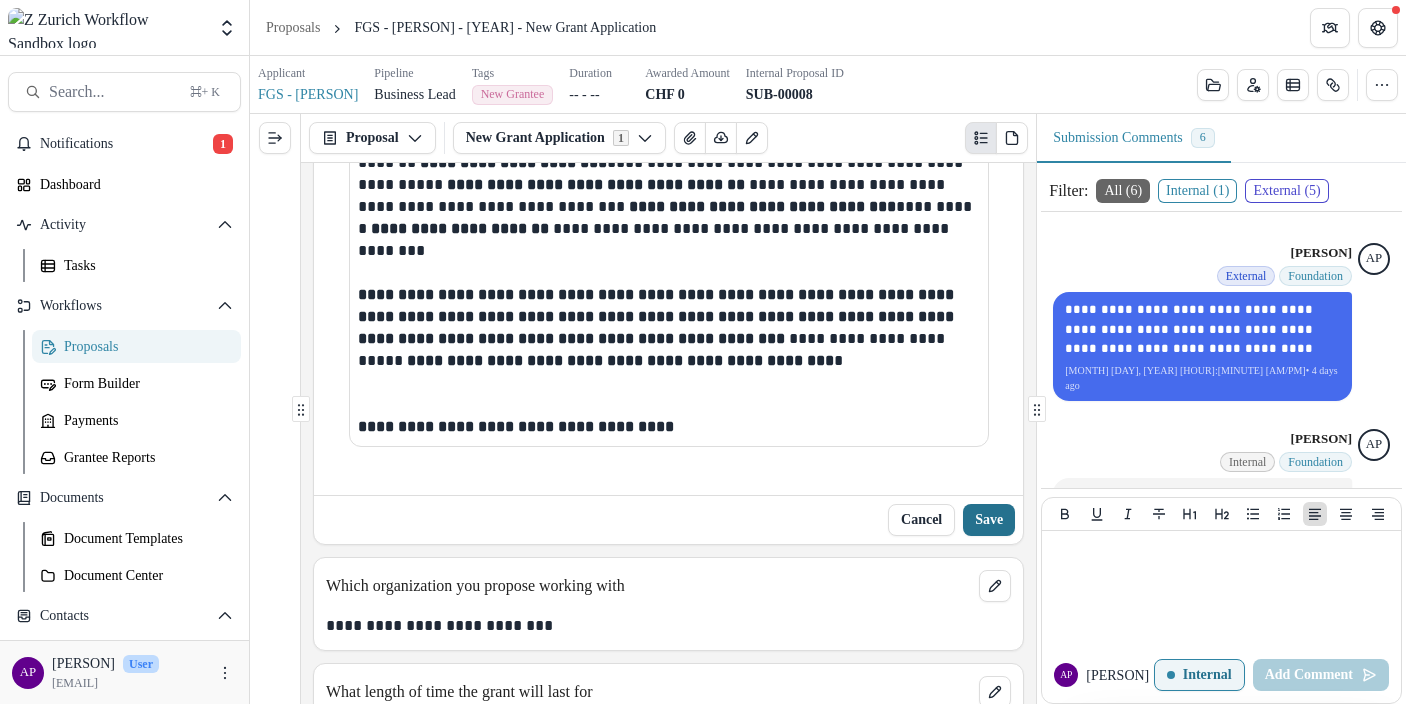 click on "Save" at bounding box center [989, 520] 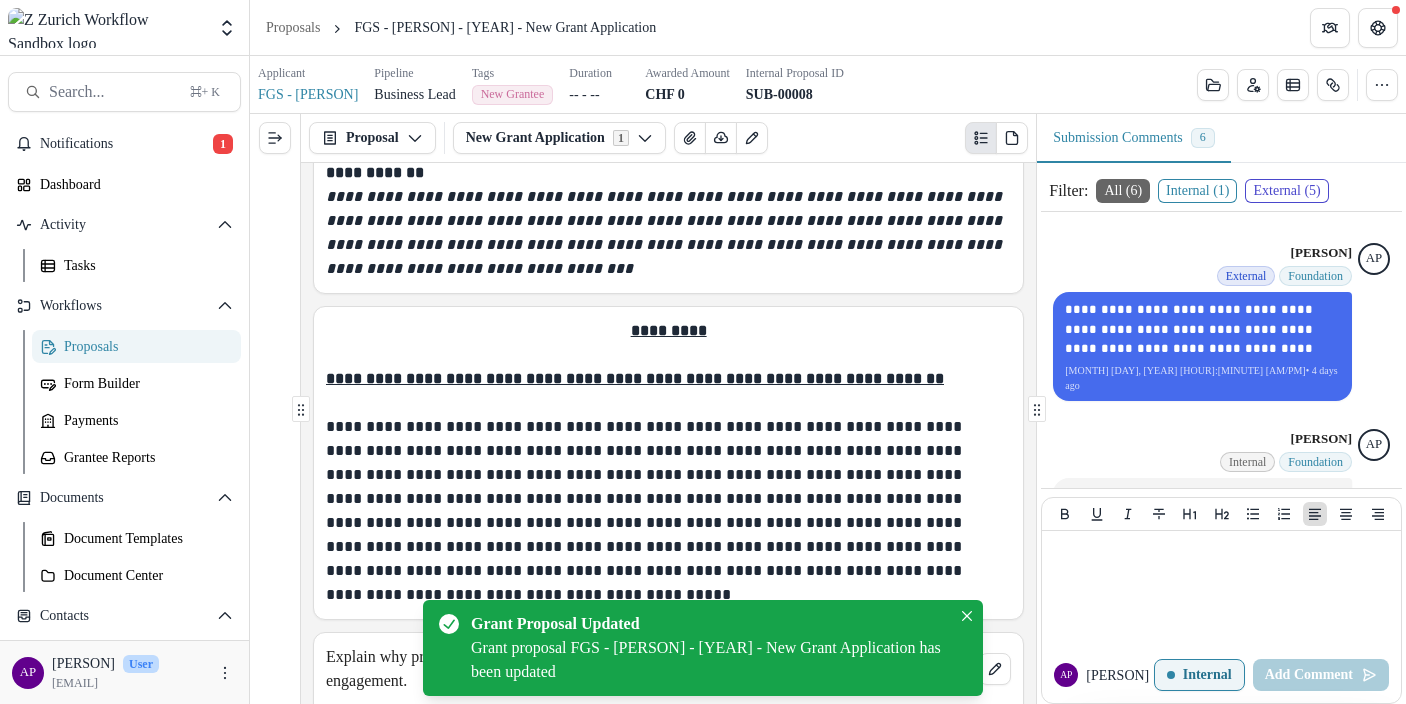 scroll, scrollTop: 2487, scrollLeft: 0, axis: vertical 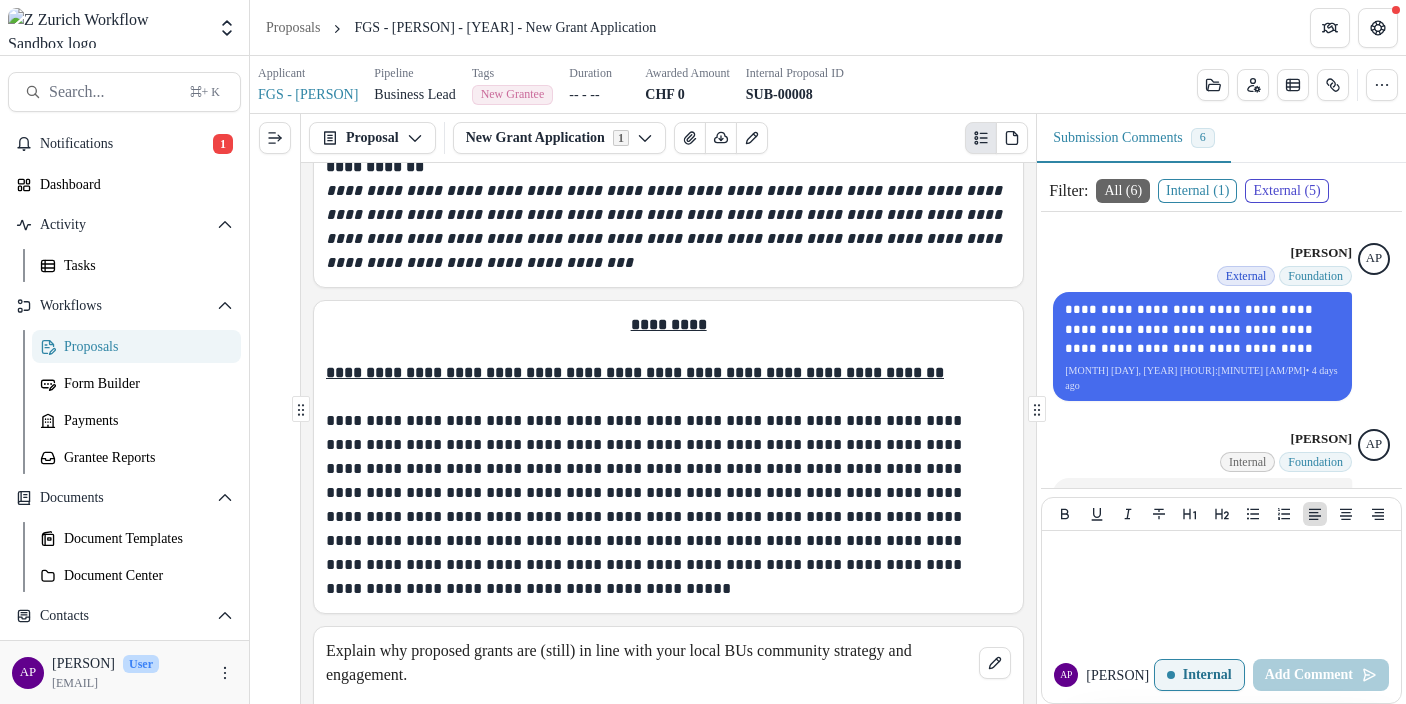 click on "**********" at bounding box center (665, 505) 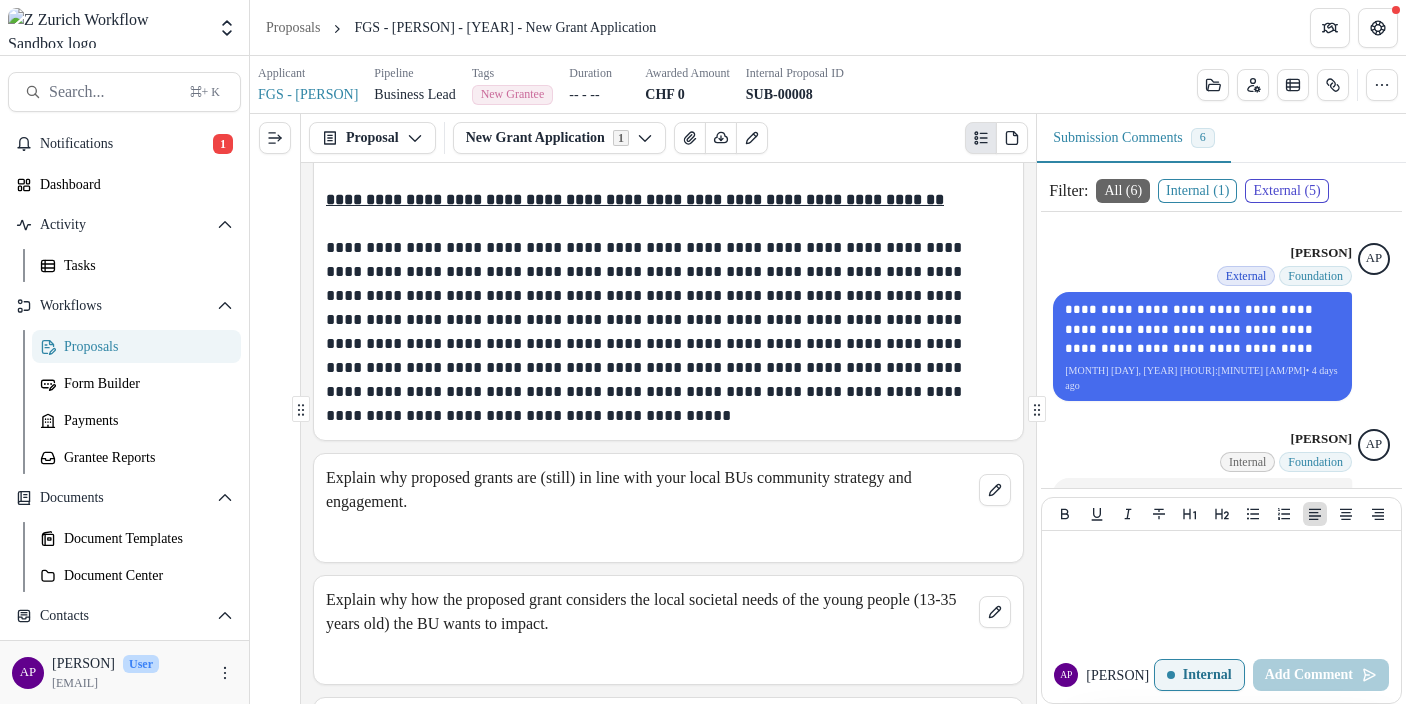 scroll, scrollTop: 2674, scrollLeft: 0, axis: vertical 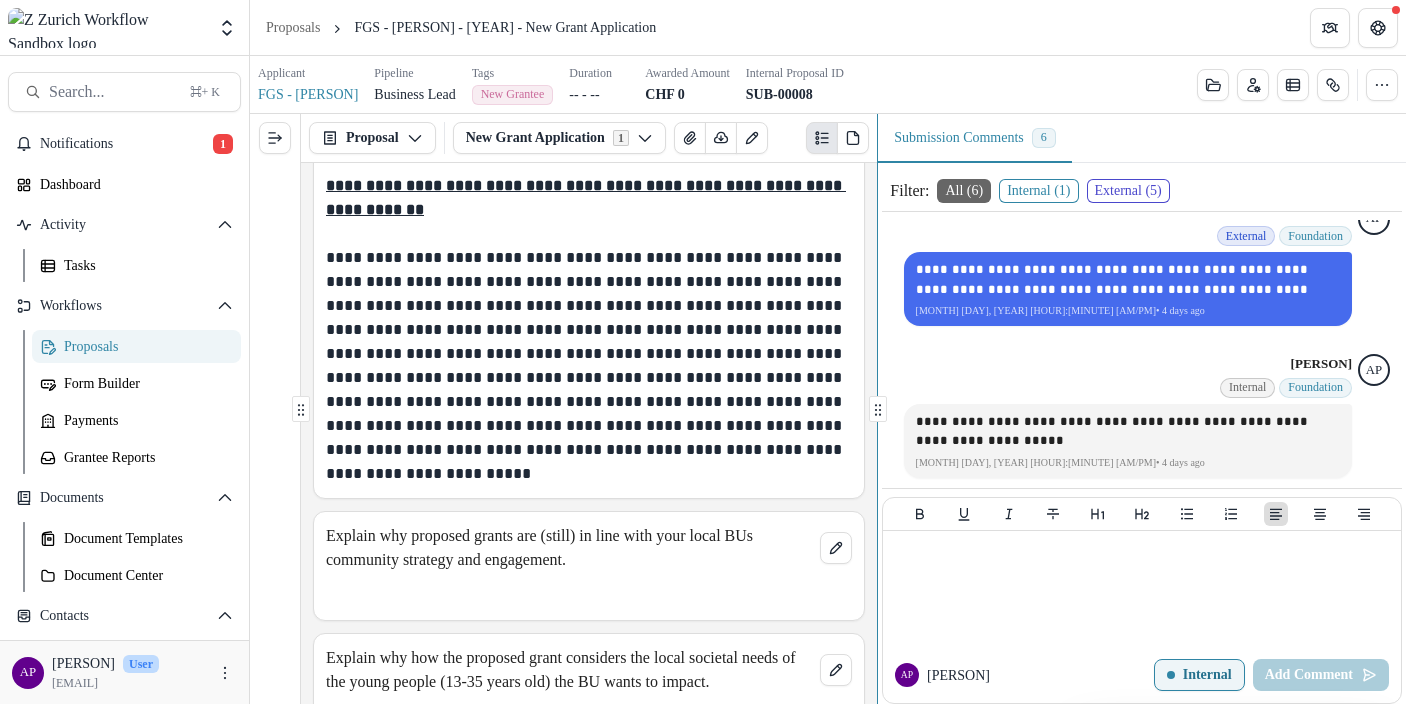 click at bounding box center [301, 410] 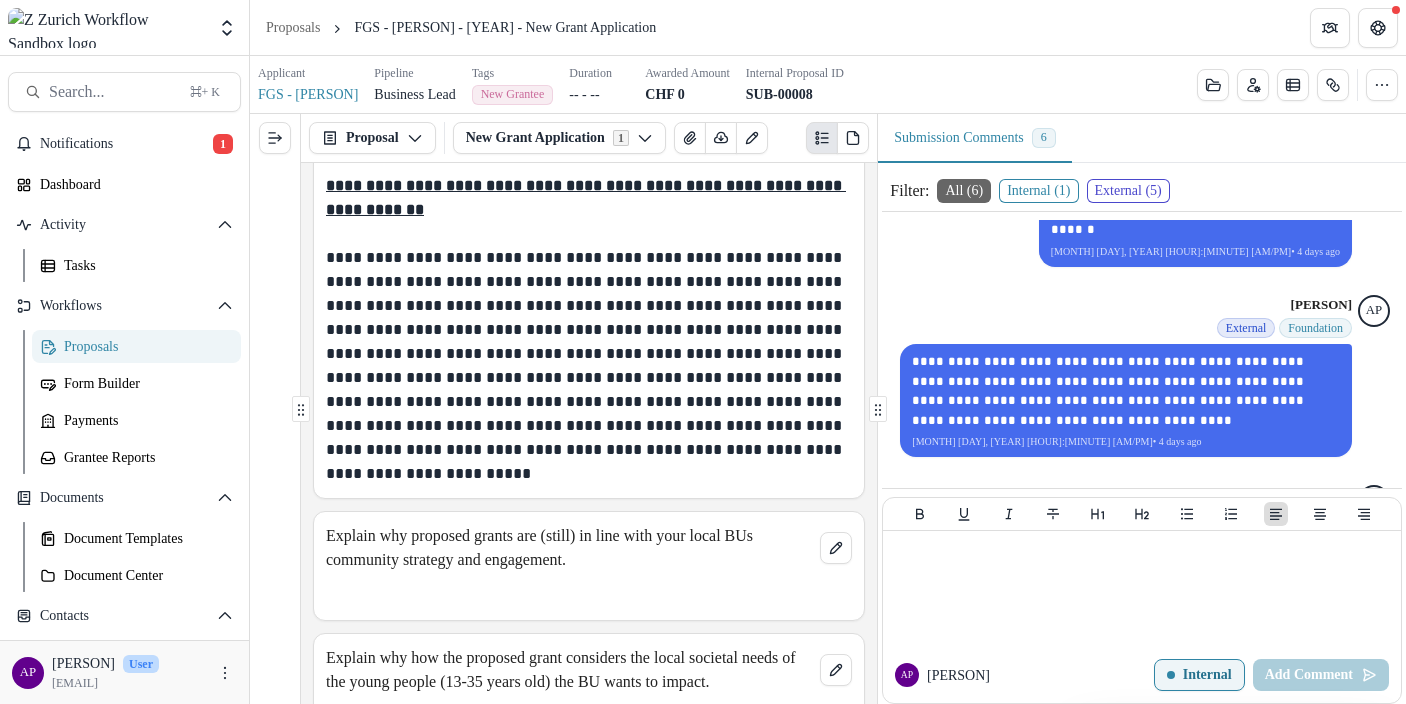 scroll, scrollTop: 0, scrollLeft: 0, axis: both 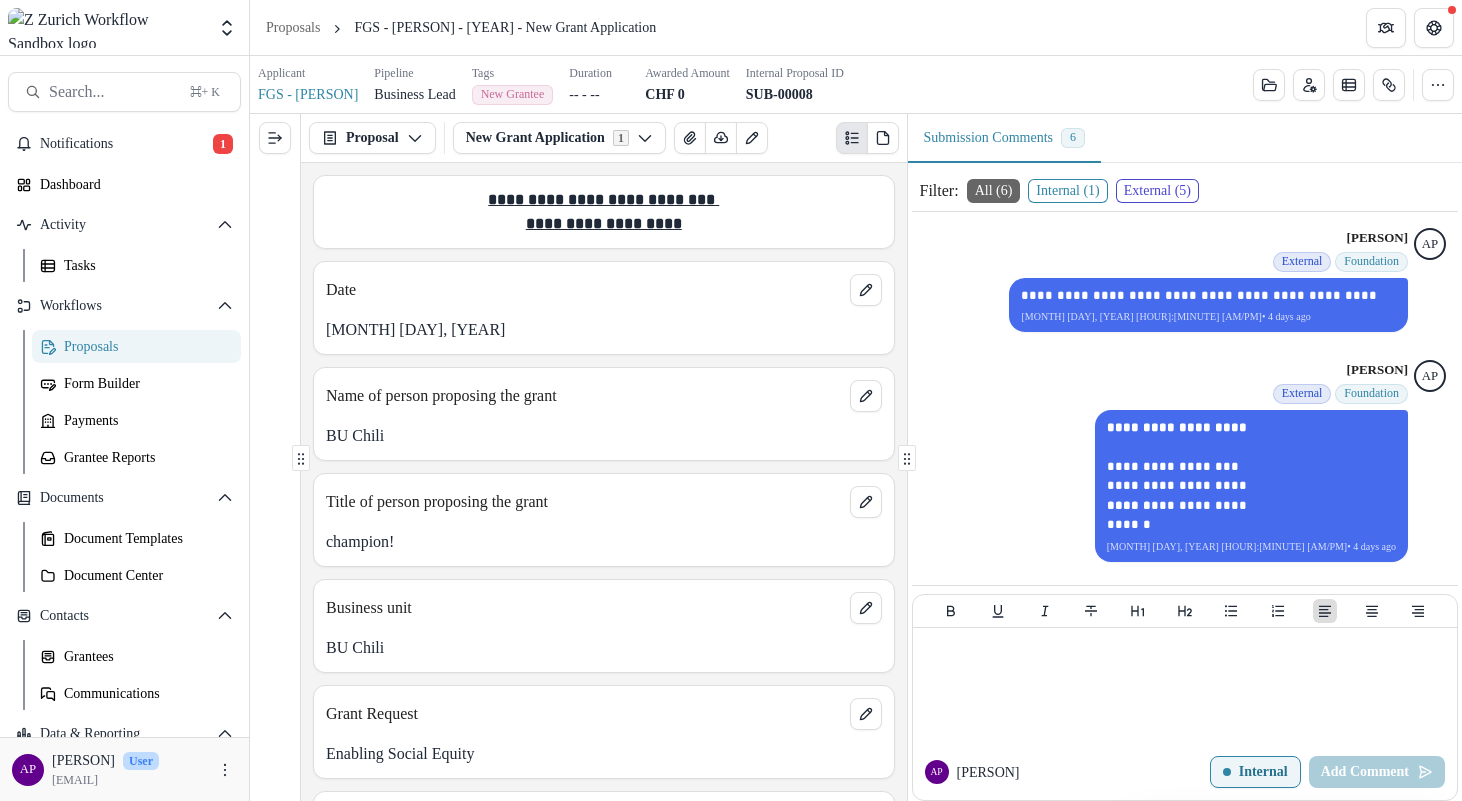 click on "[MONTH] [DAY], [YEAR]" at bounding box center [604, 324] 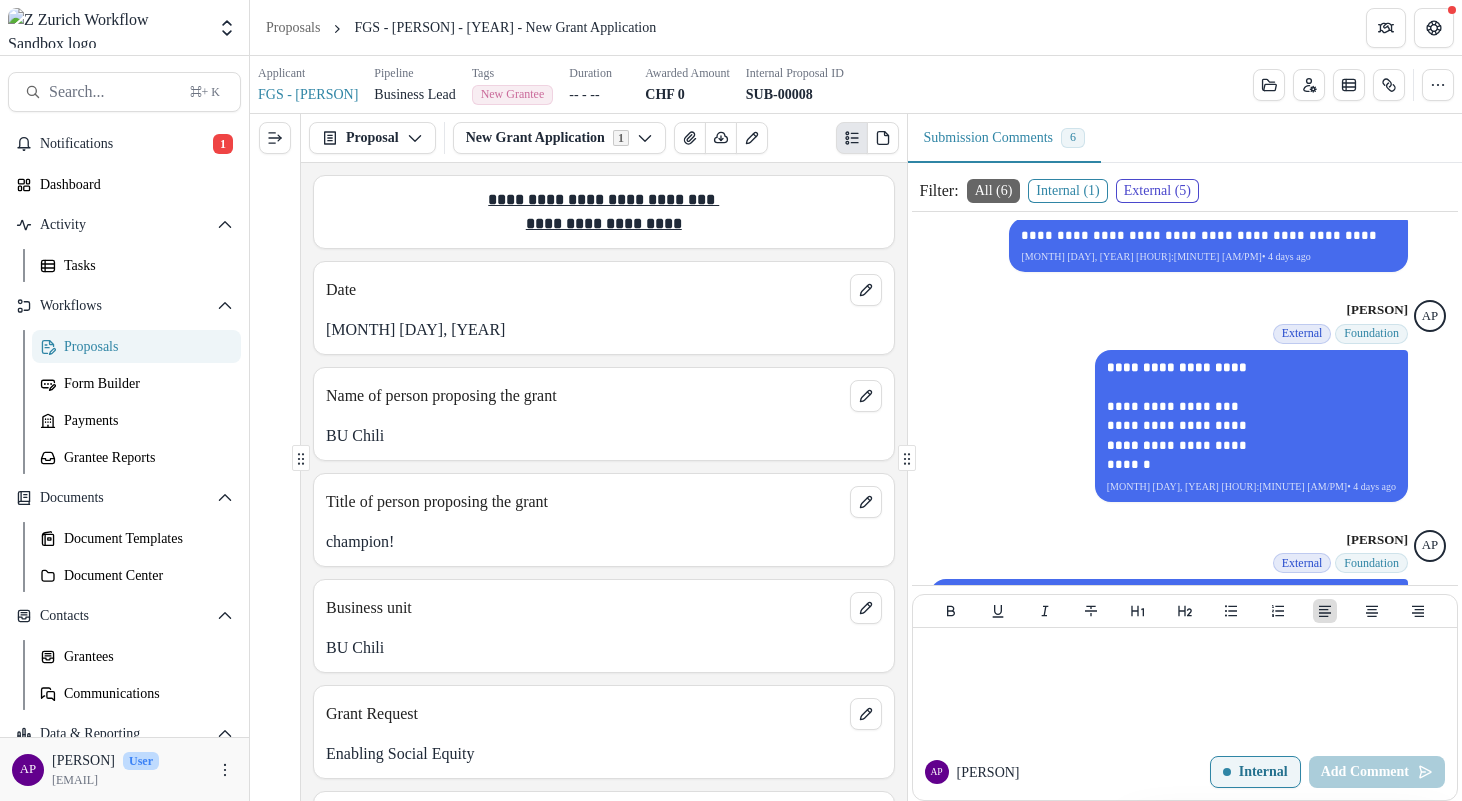 scroll, scrollTop: 73, scrollLeft: 0, axis: vertical 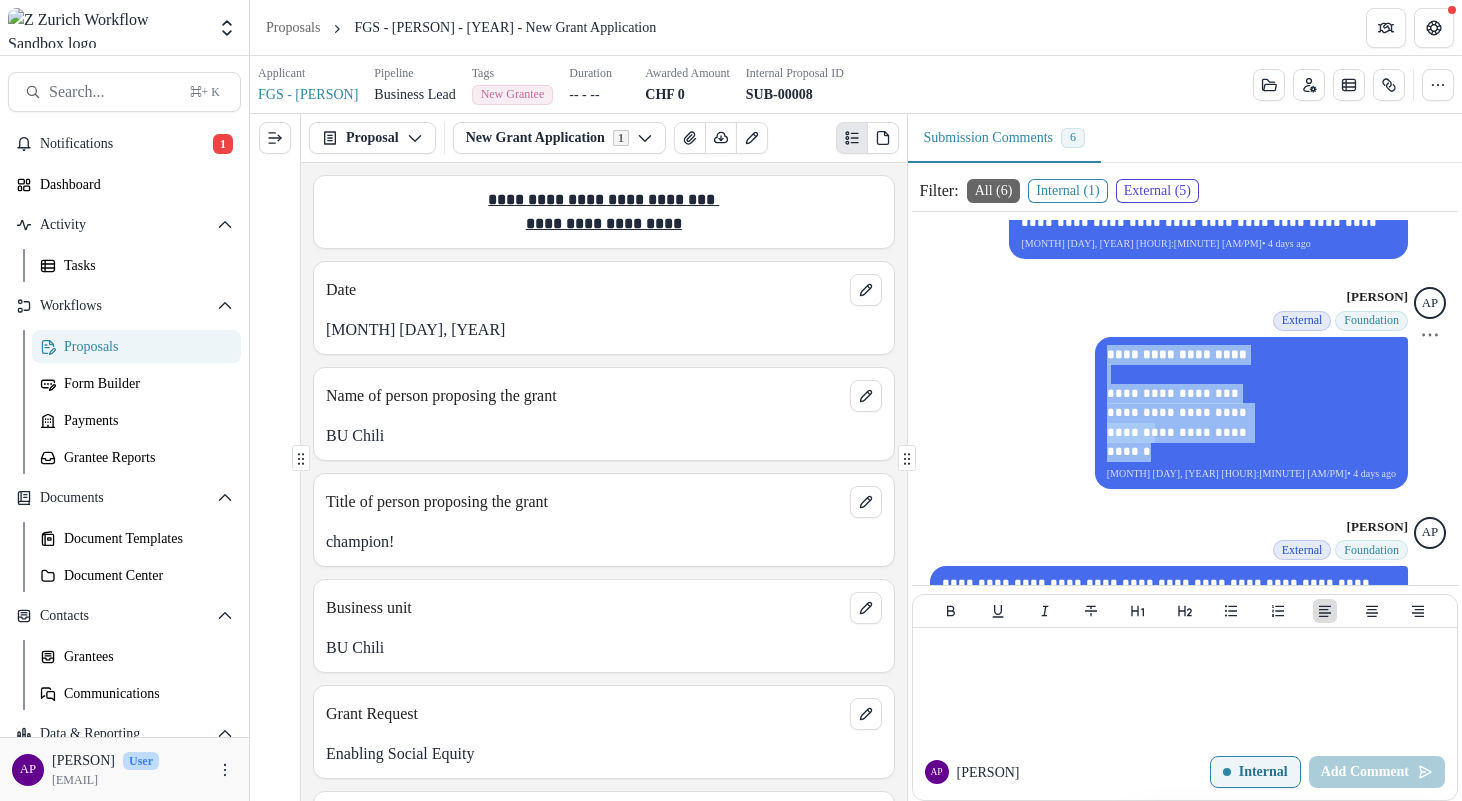 drag, startPoint x: 1387, startPoint y: 434, endPoint x: 1182, endPoint y: 353, distance: 220.42232 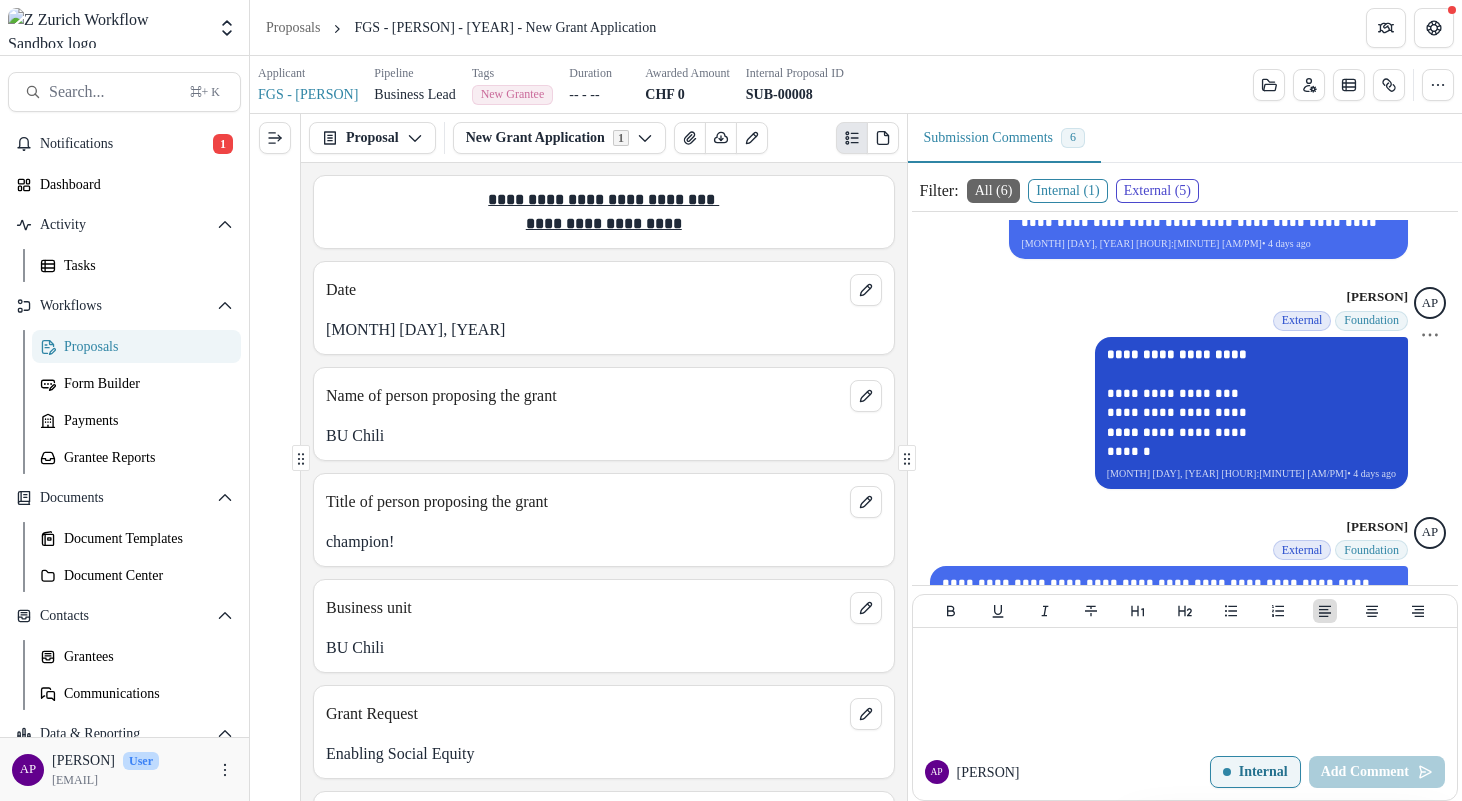 click at bounding box center [1251, 452] 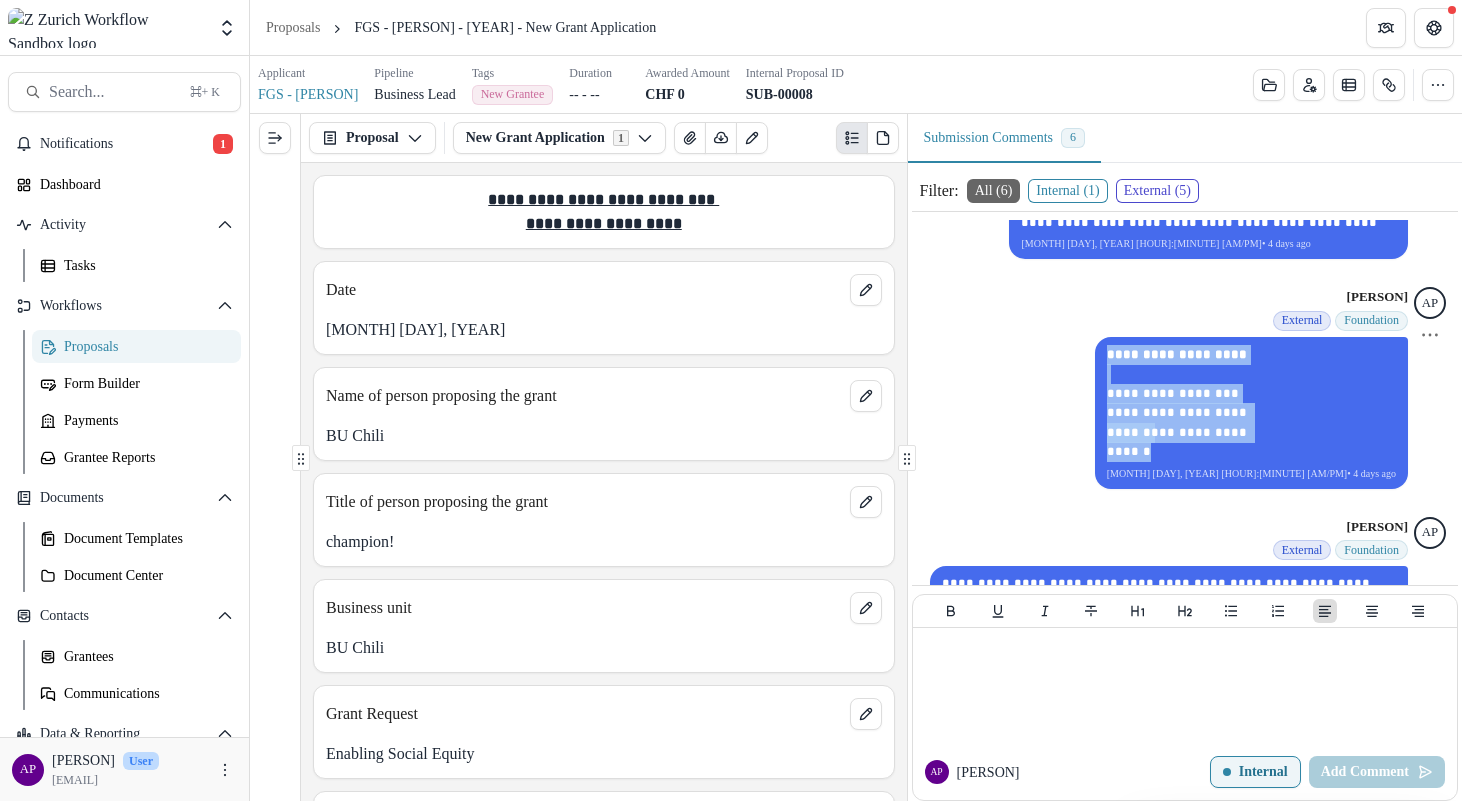 drag, startPoint x: 1385, startPoint y: 439, endPoint x: 1187, endPoint y: 350, distance: 217.08293 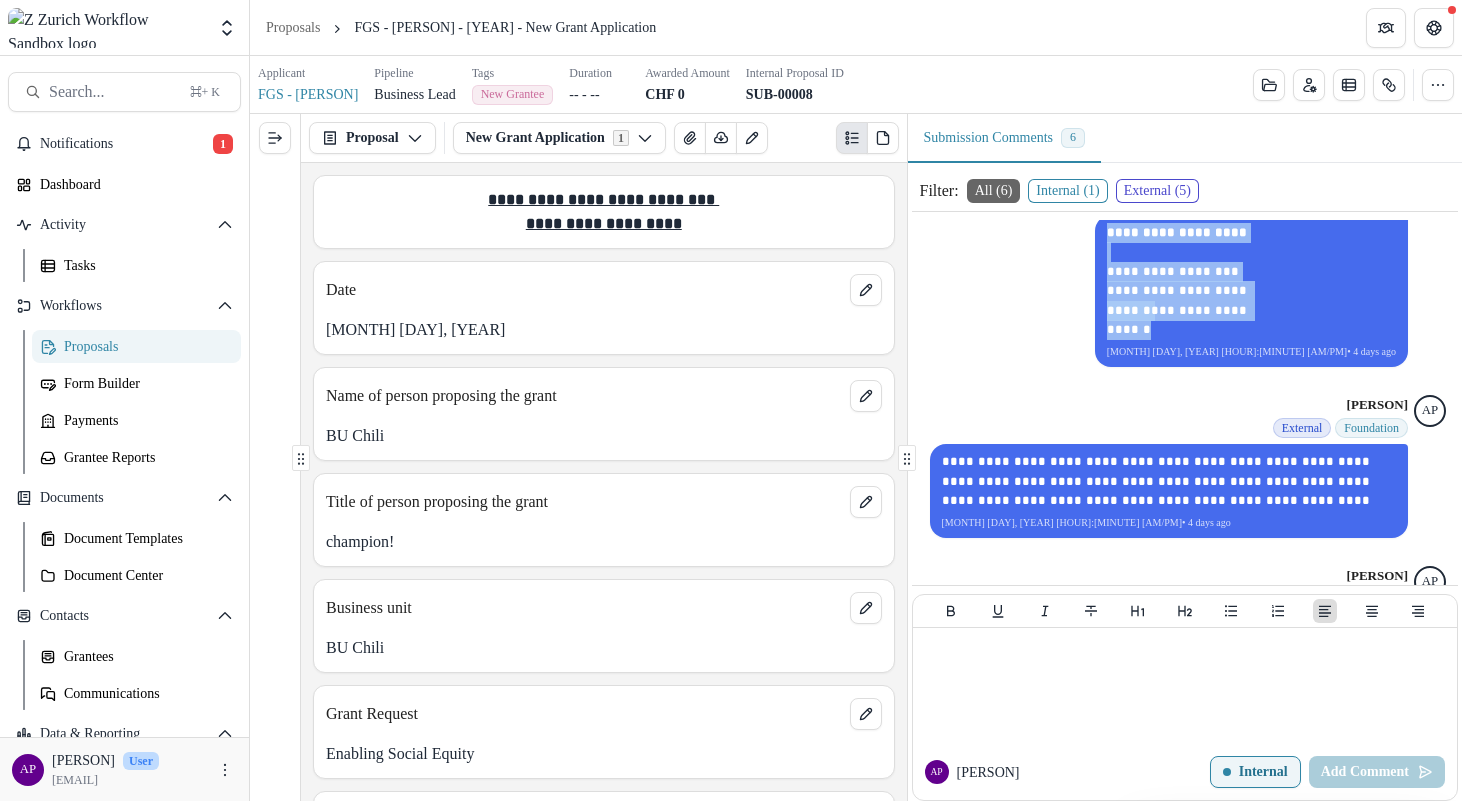 scroll, scrollTop: 217, scrollLeft: 0, axis: vertical 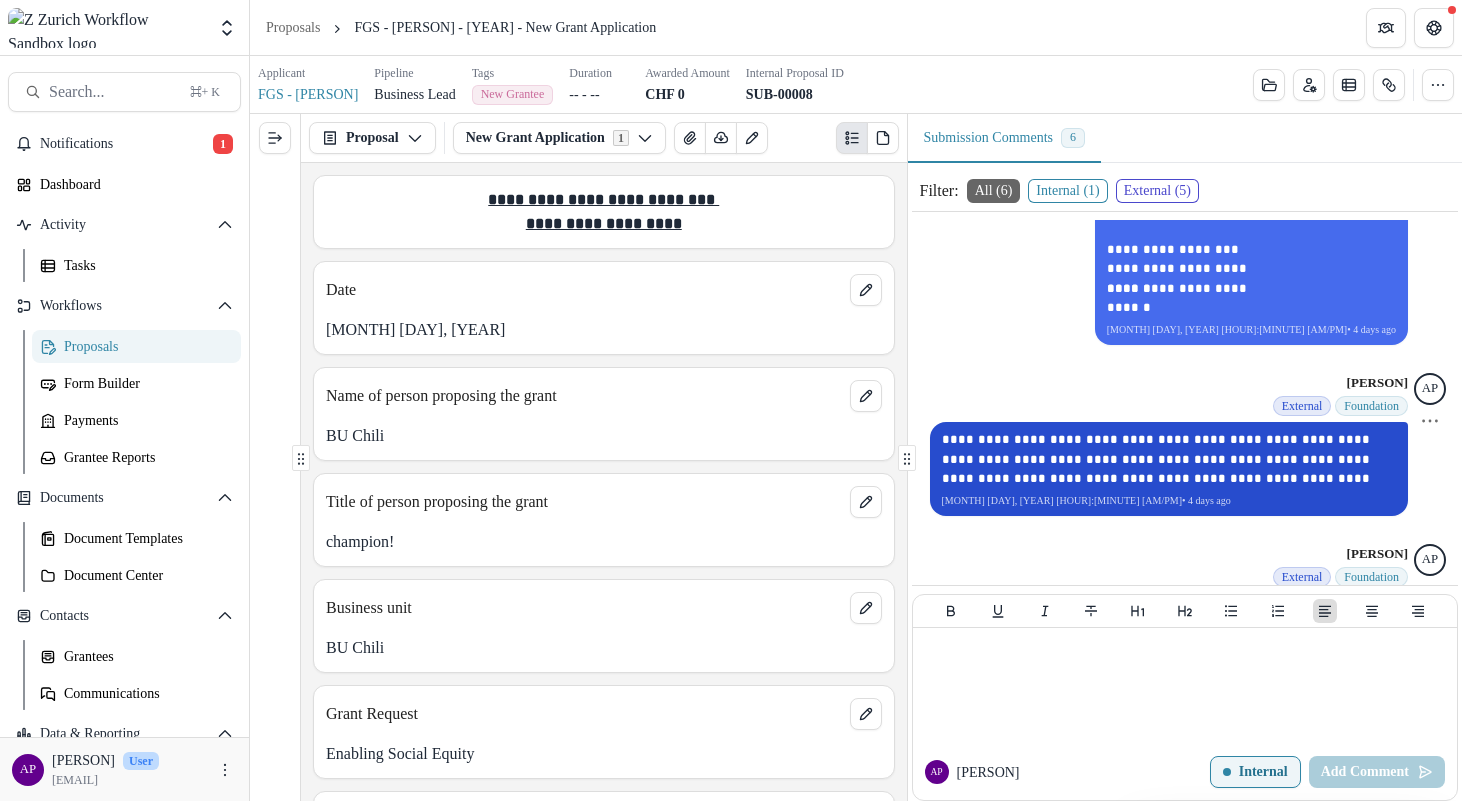 click on "**********" at bounding box center [1208, 79] 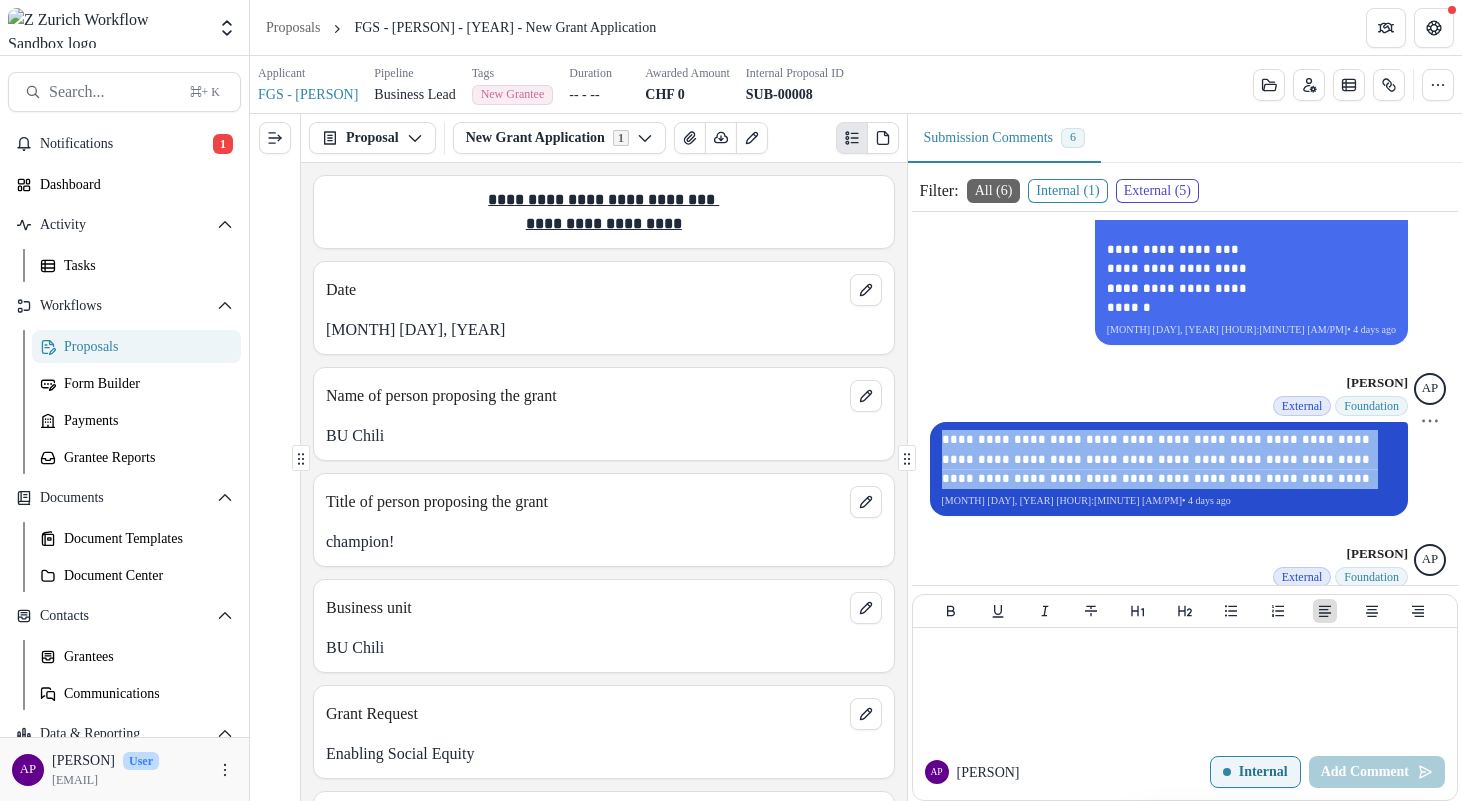 drag, startPoint x: 1358, startPoint y: 479, endPoint x: 934, endPoint y: 446, distance: 425.28226 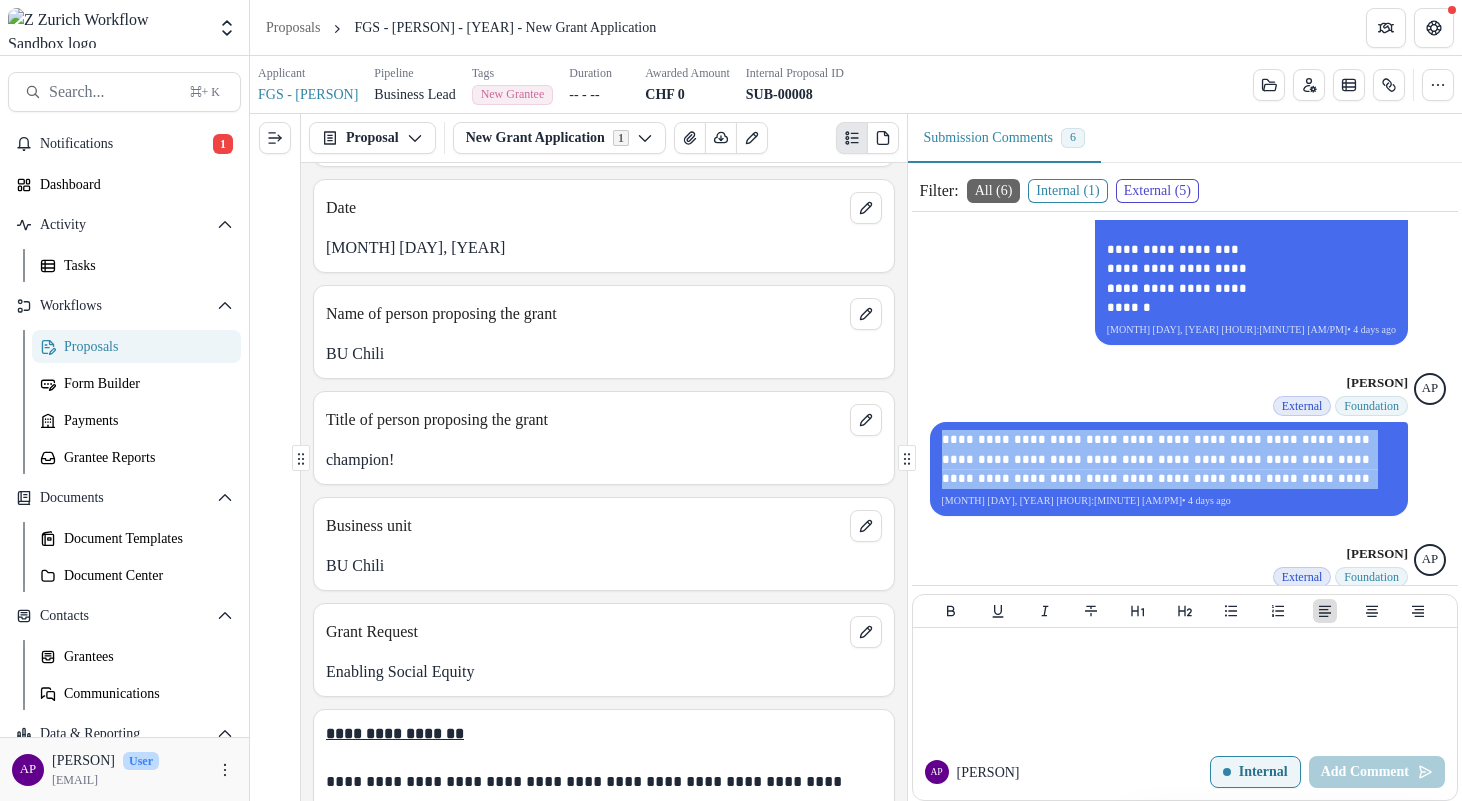 scroll, scrollTop: 171, scrollLeft: 0, axis: vertical 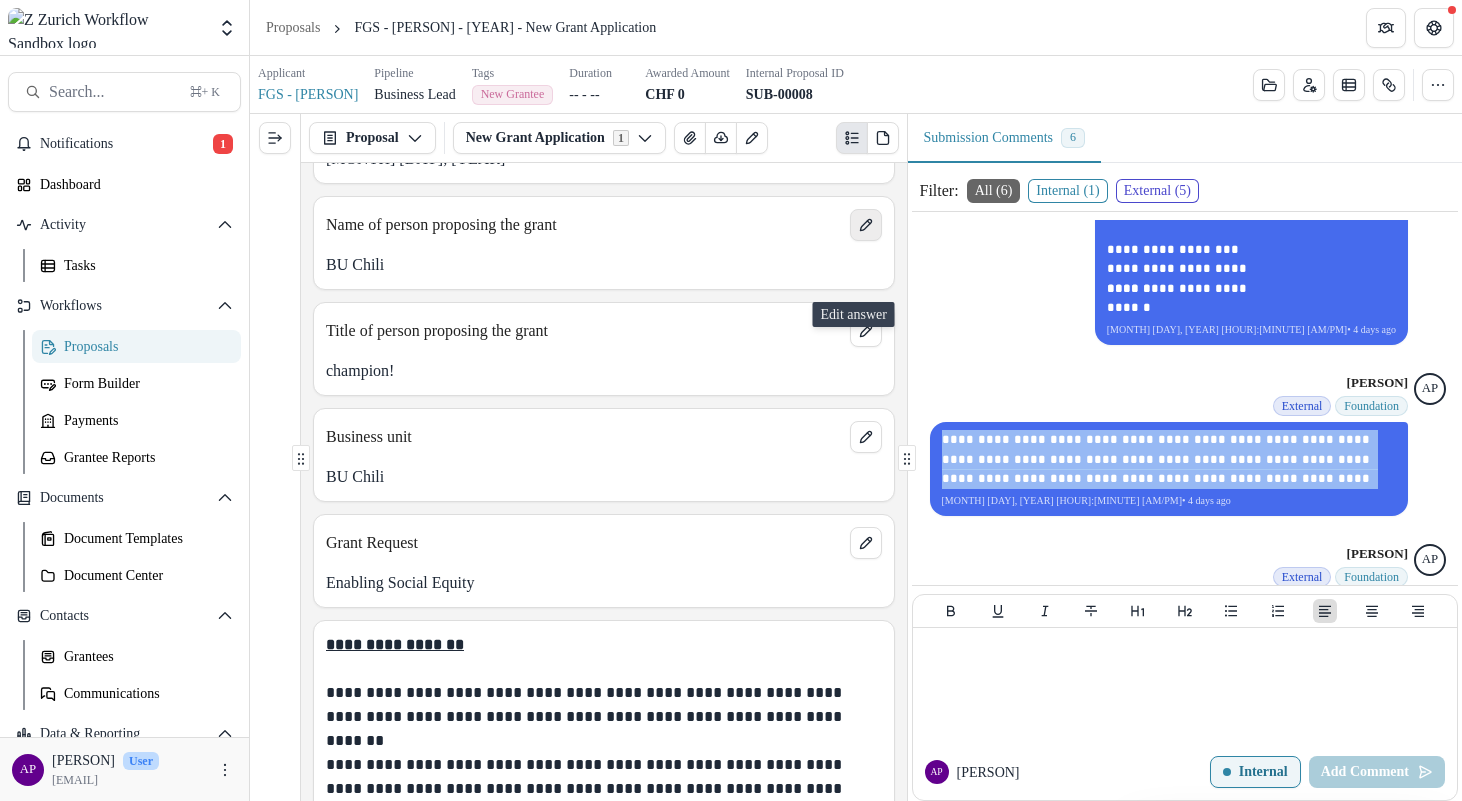 click at bounding box center (866, 225) 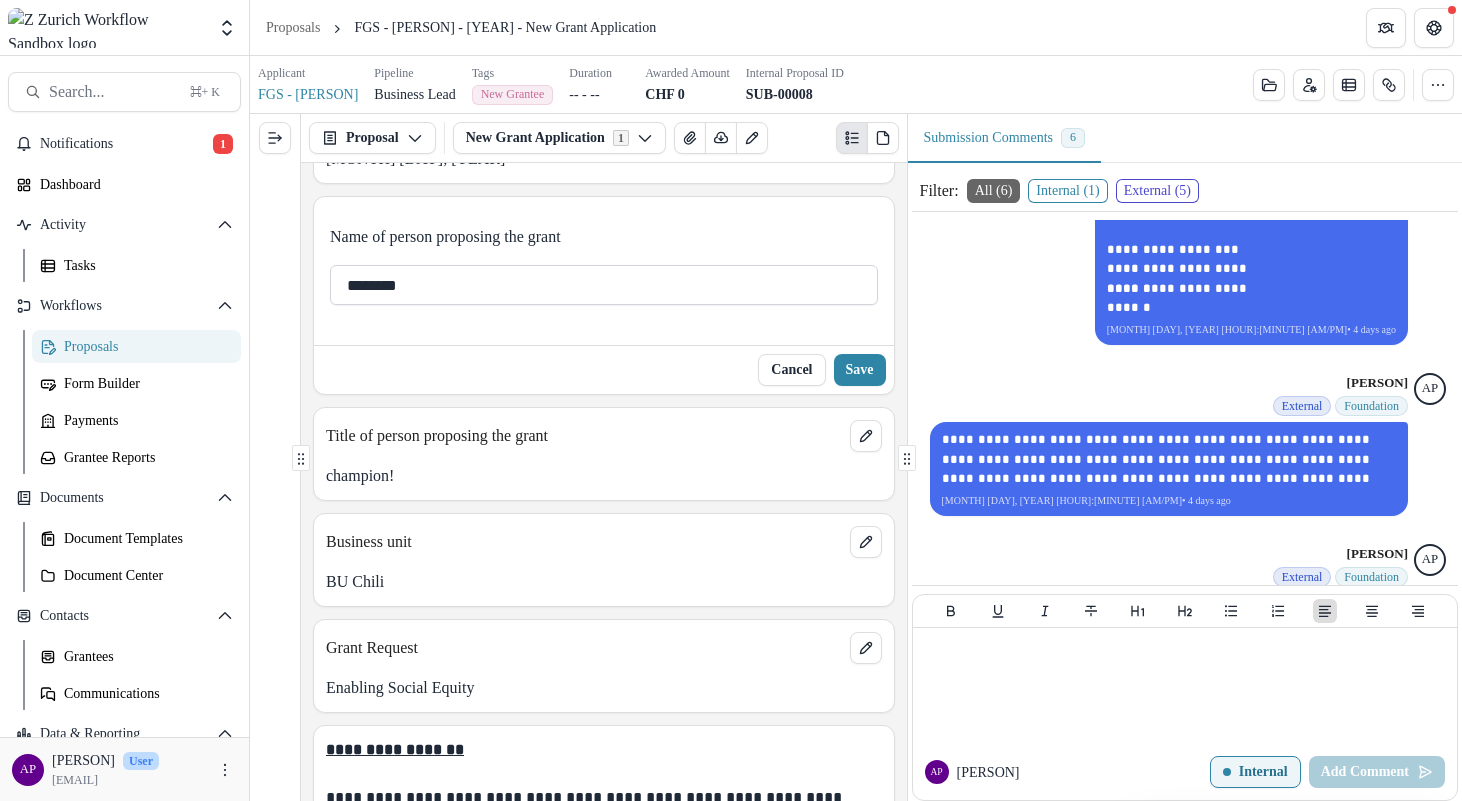 click on "********" at bounding box center (604, 285) 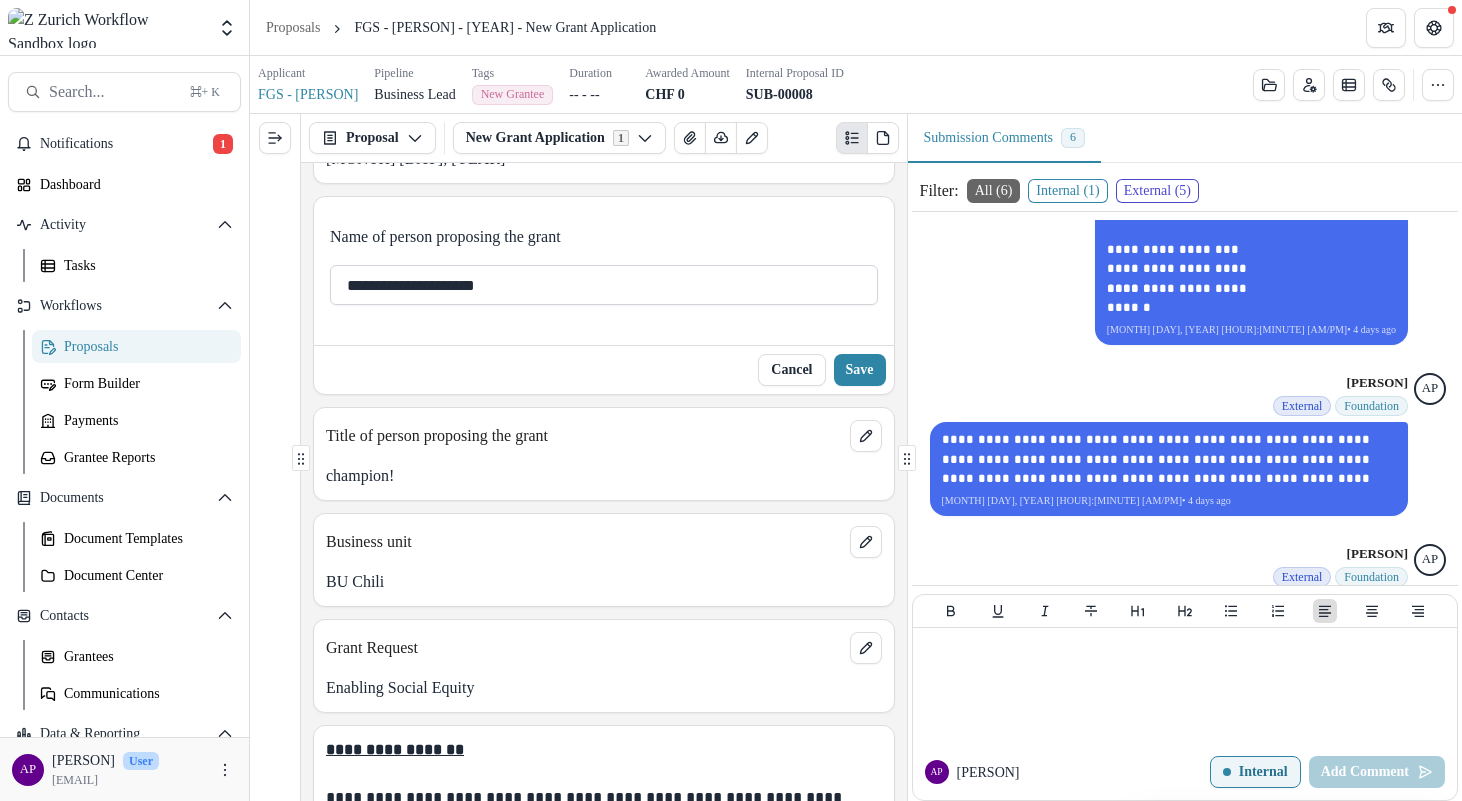 click on "**********" at bounding box center [604, 285] 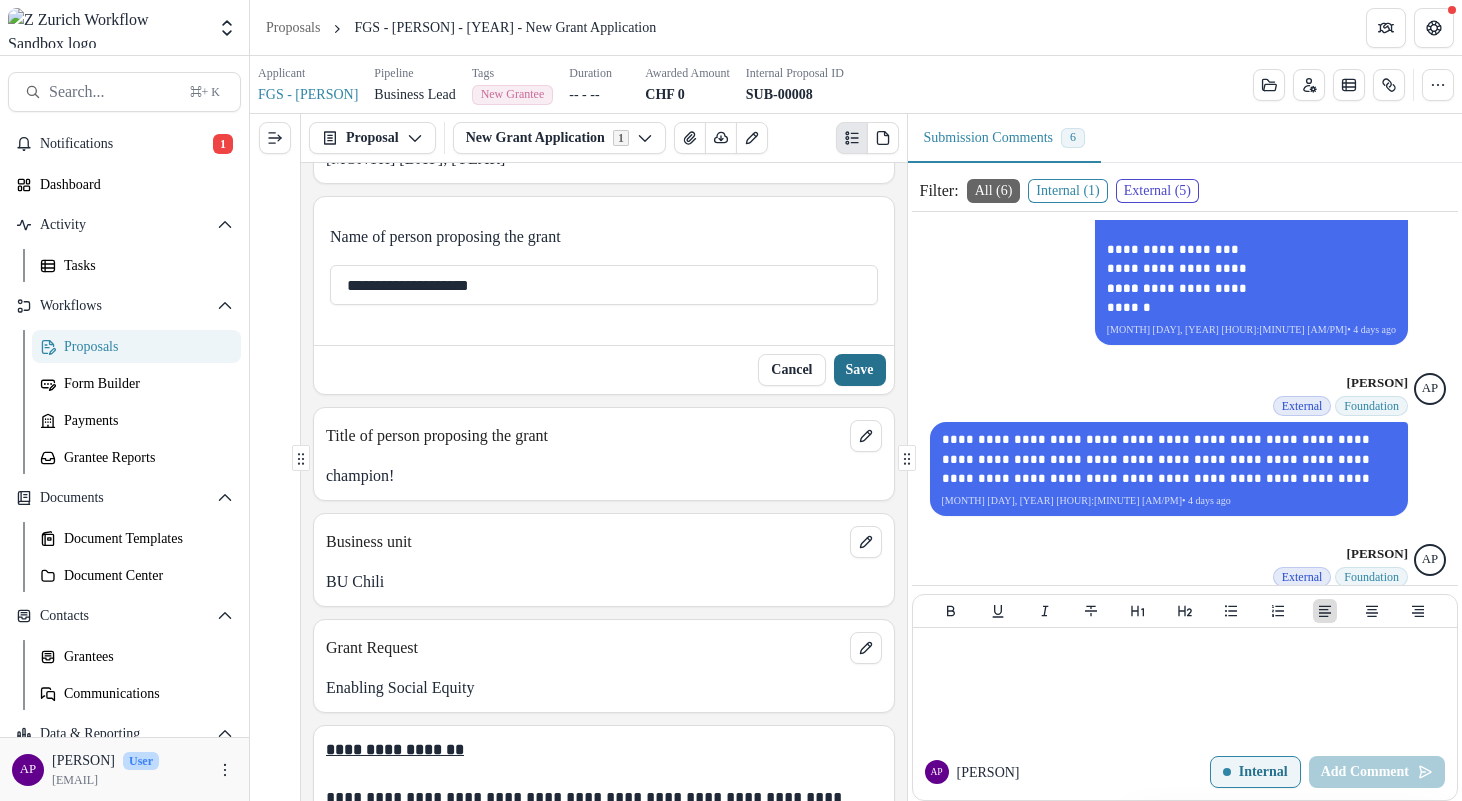 type on "**********" 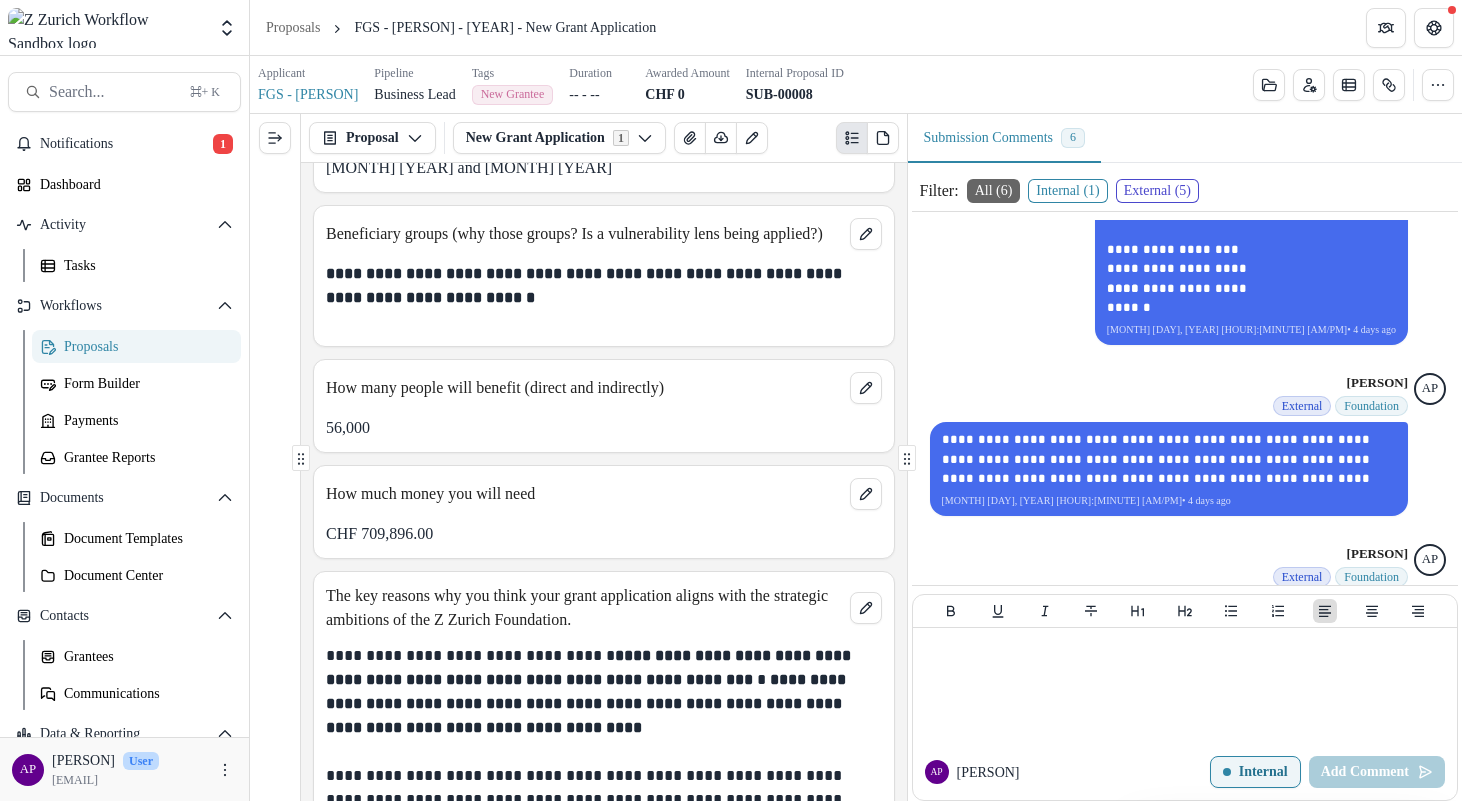 scroll, scrollTop: 1755, scrollLeft: 0, axis: vertical 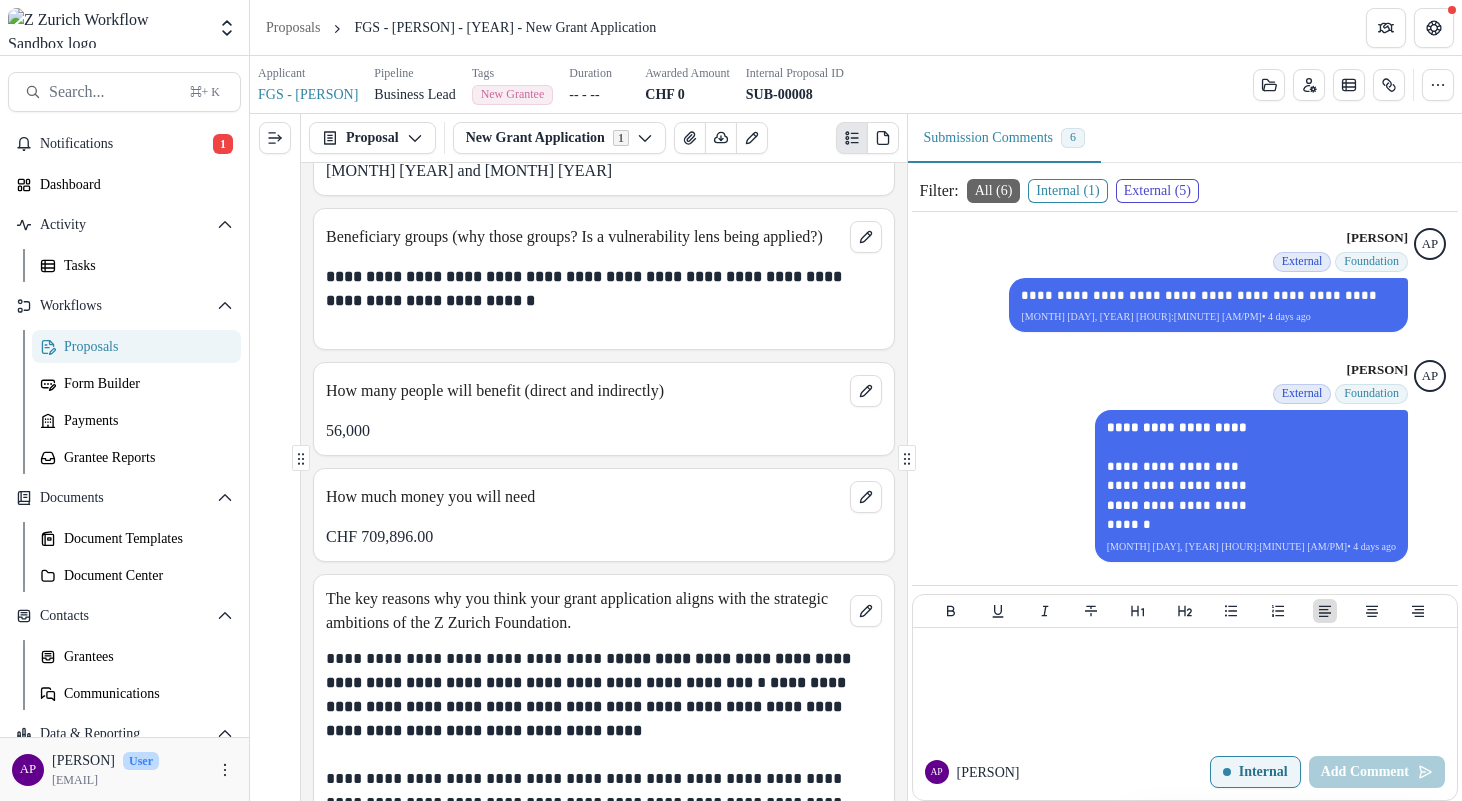 click on "The key reasons why you think your grant application aligns with the strategic ambitions of the Z Zurich Foundation." at bounding box center [584, 611] 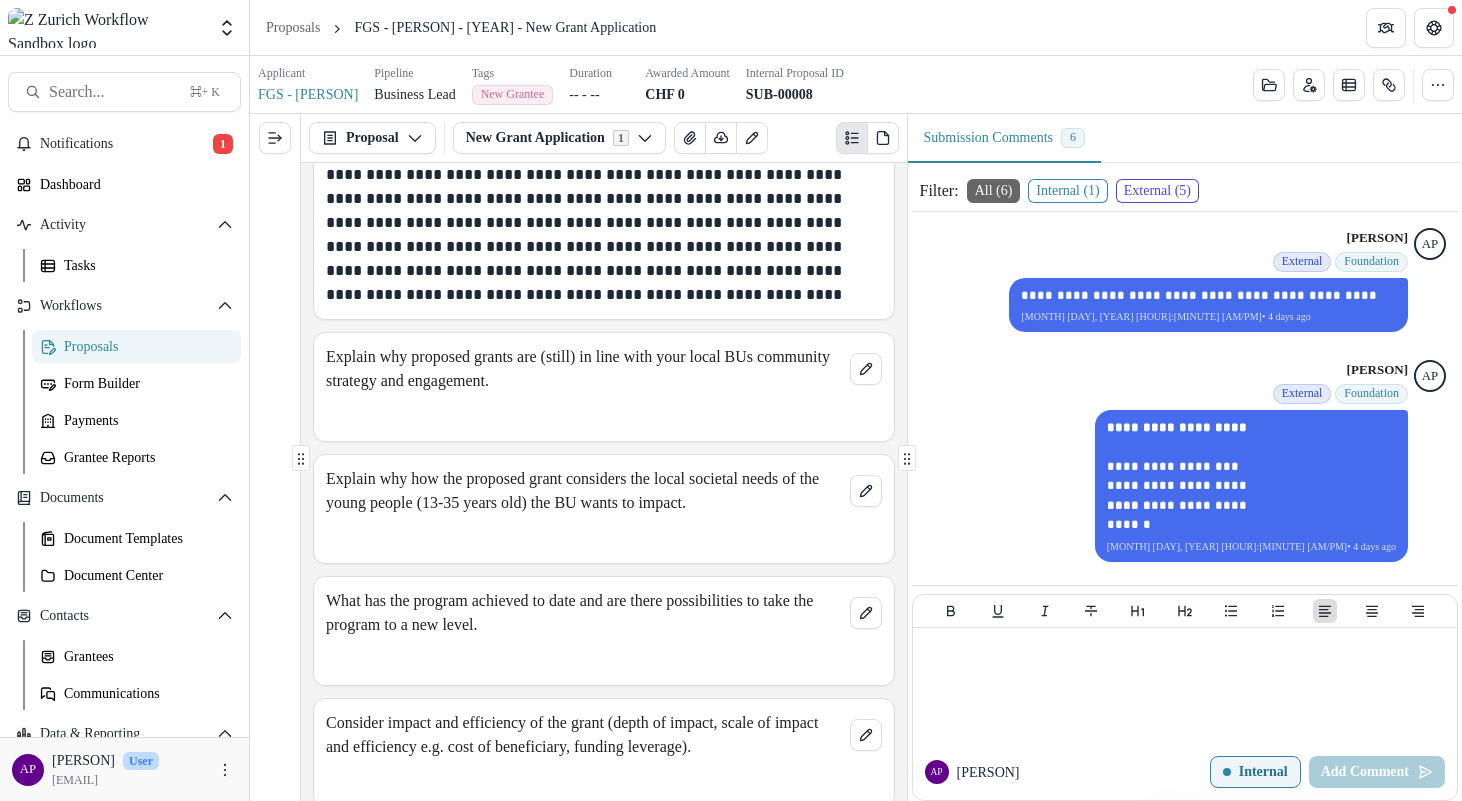 scroll, scrollTop: 3025, scrollLeft: 0, axis: vertical 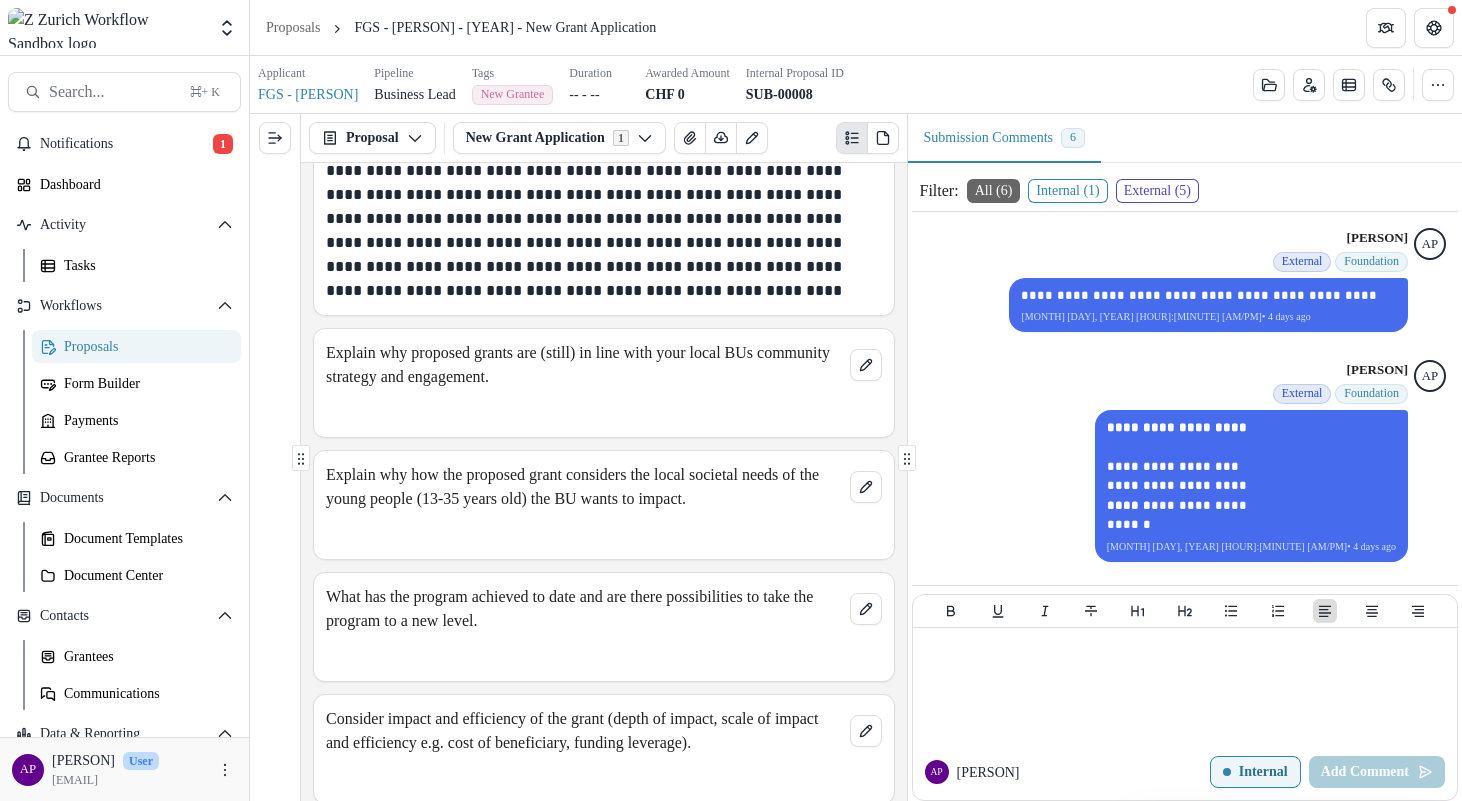 click at bounding box center [604, 413] 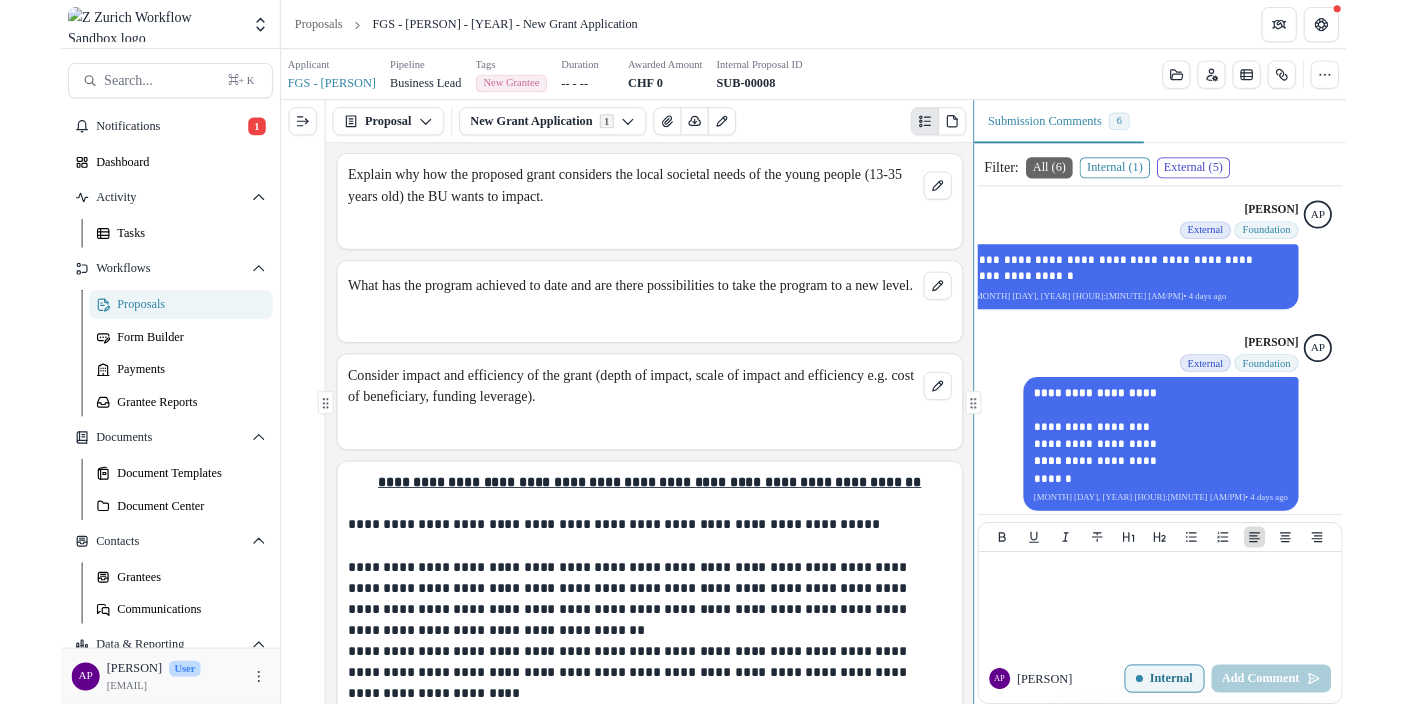 scroll, scrollTop: 2733, scrollLeft: 0, axis: vertical 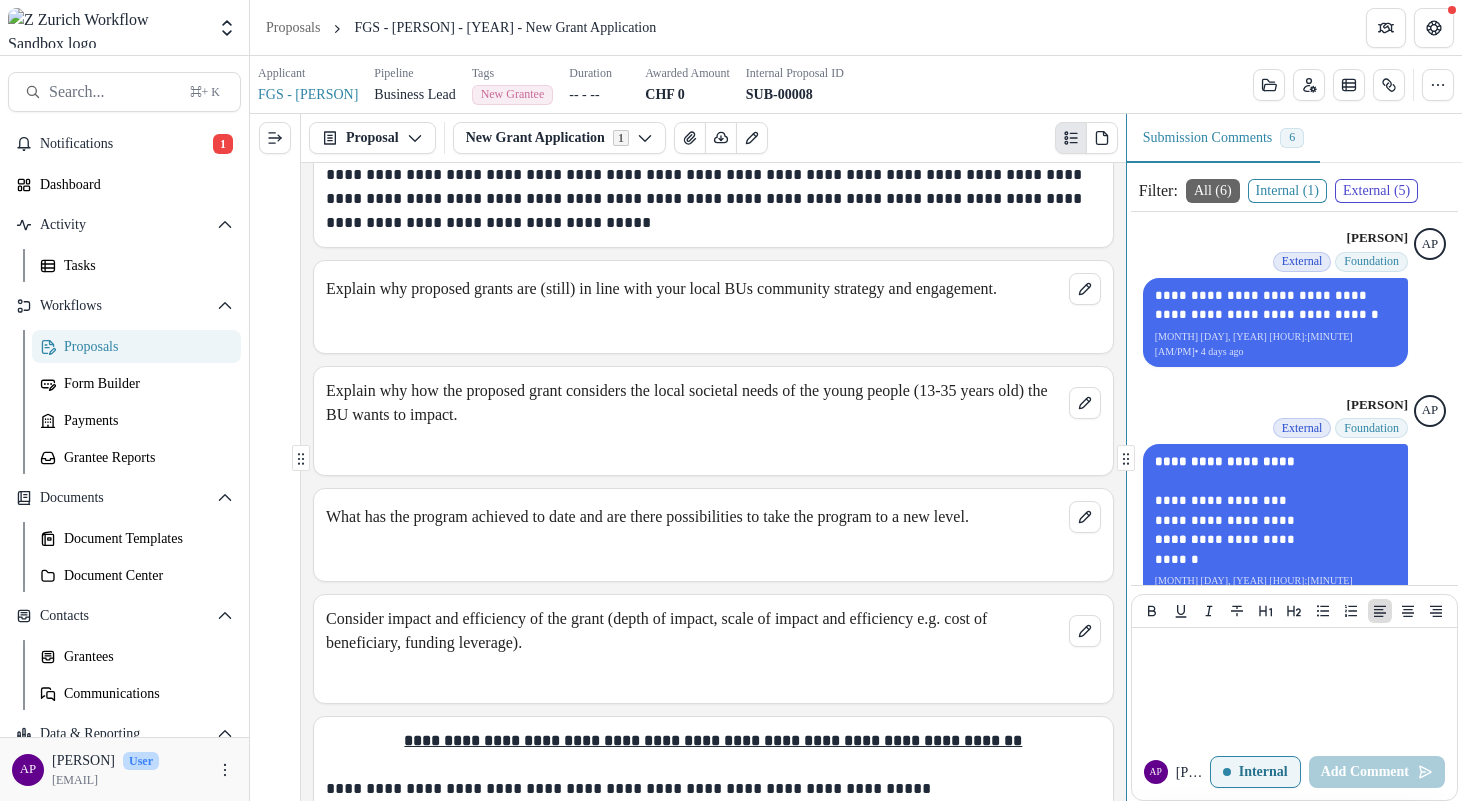 click on "**********" at bounding box center (856, 457) 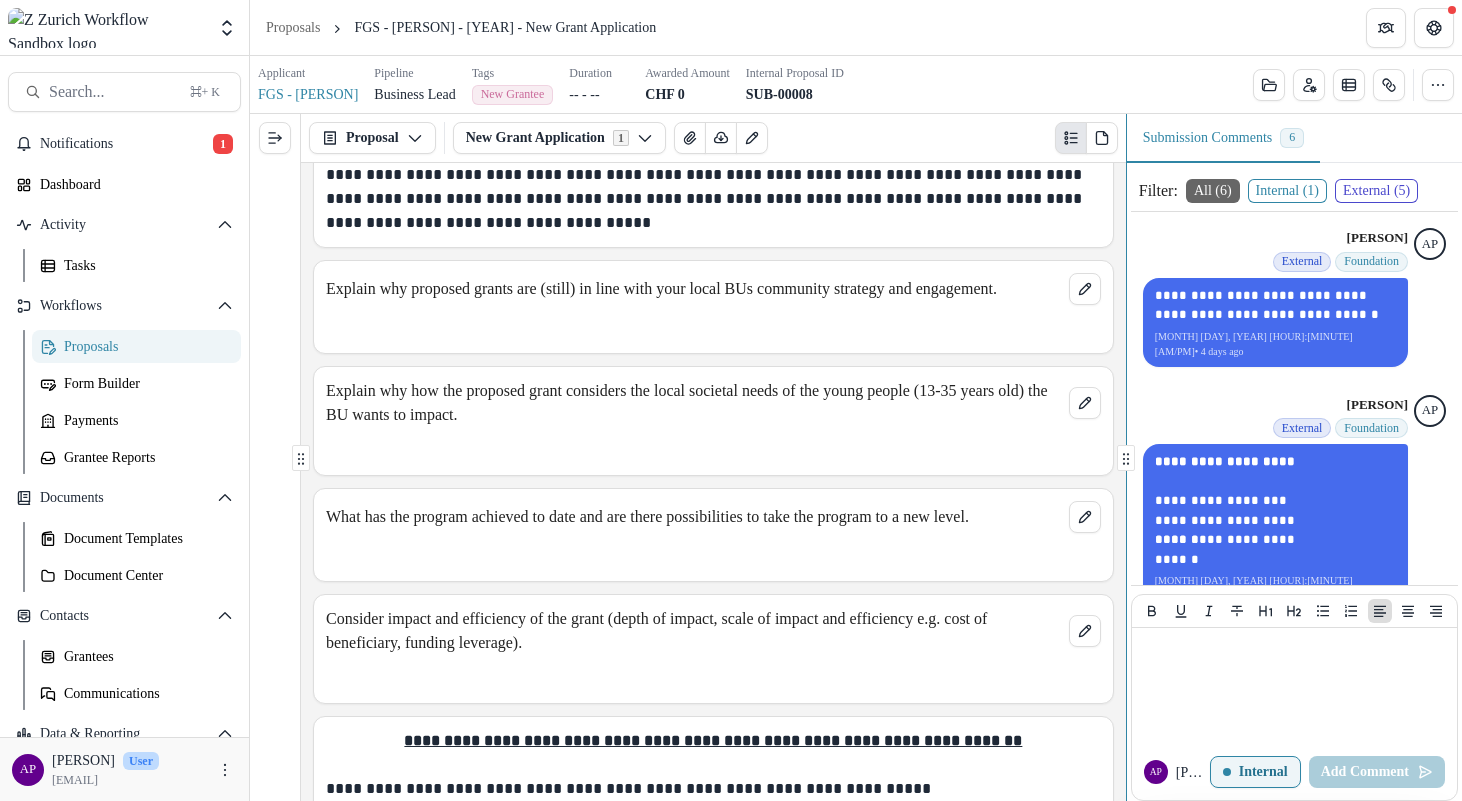 click on "**********" at bounding box center [856, 457] 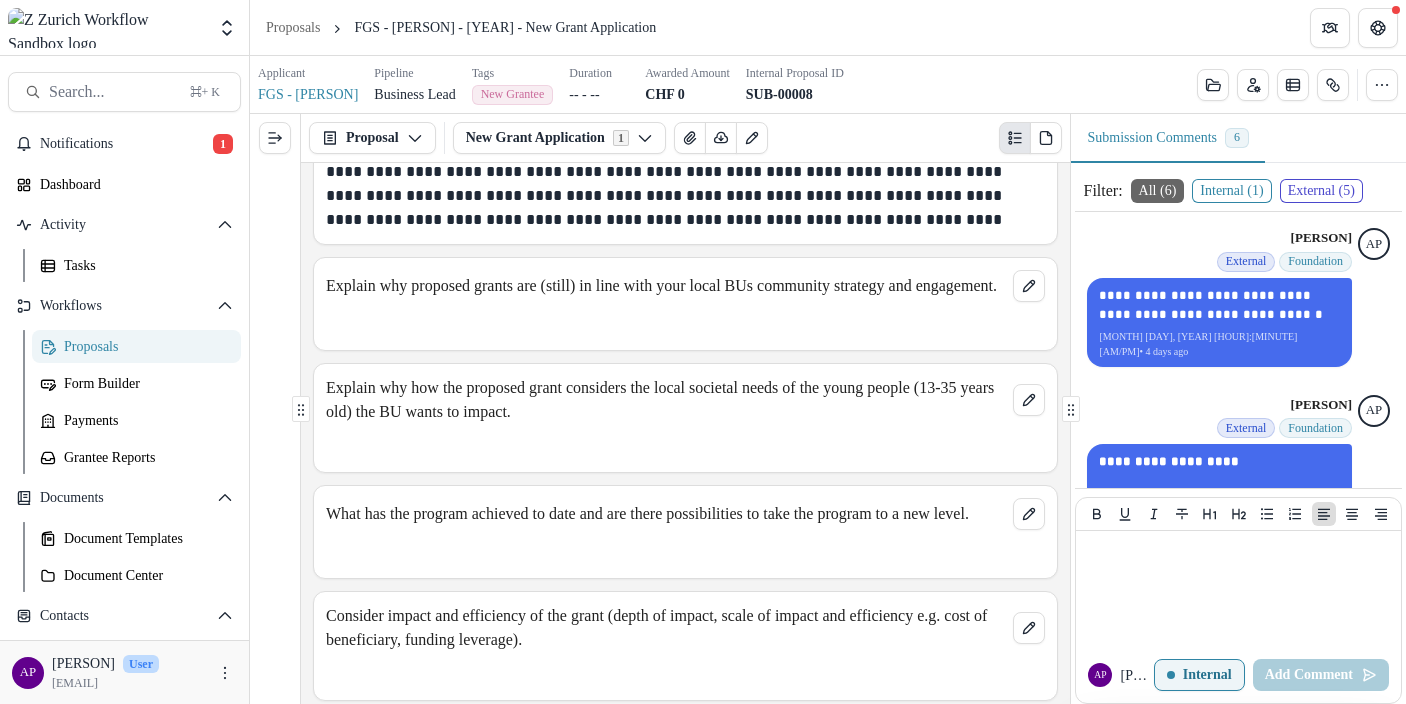 scroll, scrollTop: 2836, scrollLeft: 0, axis: vertical 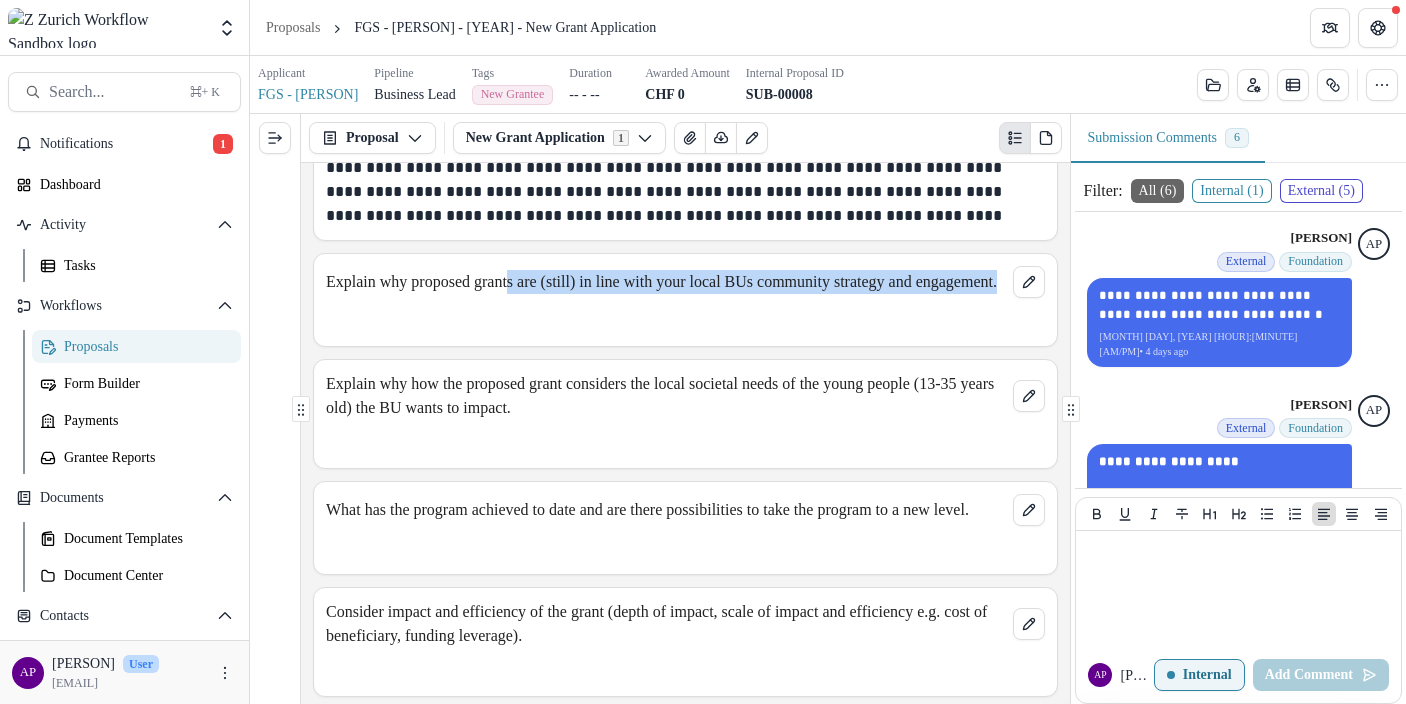 drag, startPoint x: 541, startPoint y: 360, endPoint x: 780, endPoint y: 384, distance: 240.202 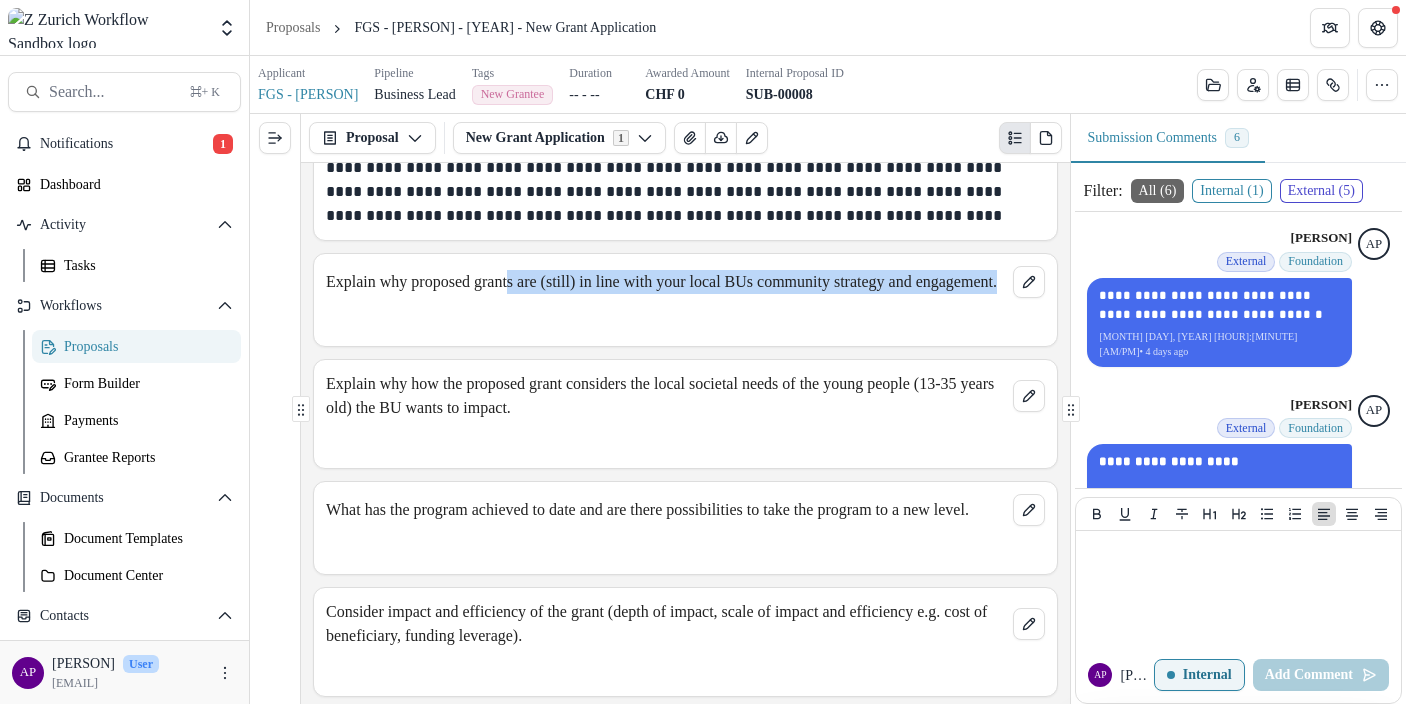 click on "Explain why proposed grants are (still) in line with your local BUs community strategy and engagement." at bounding box center (665, 282) 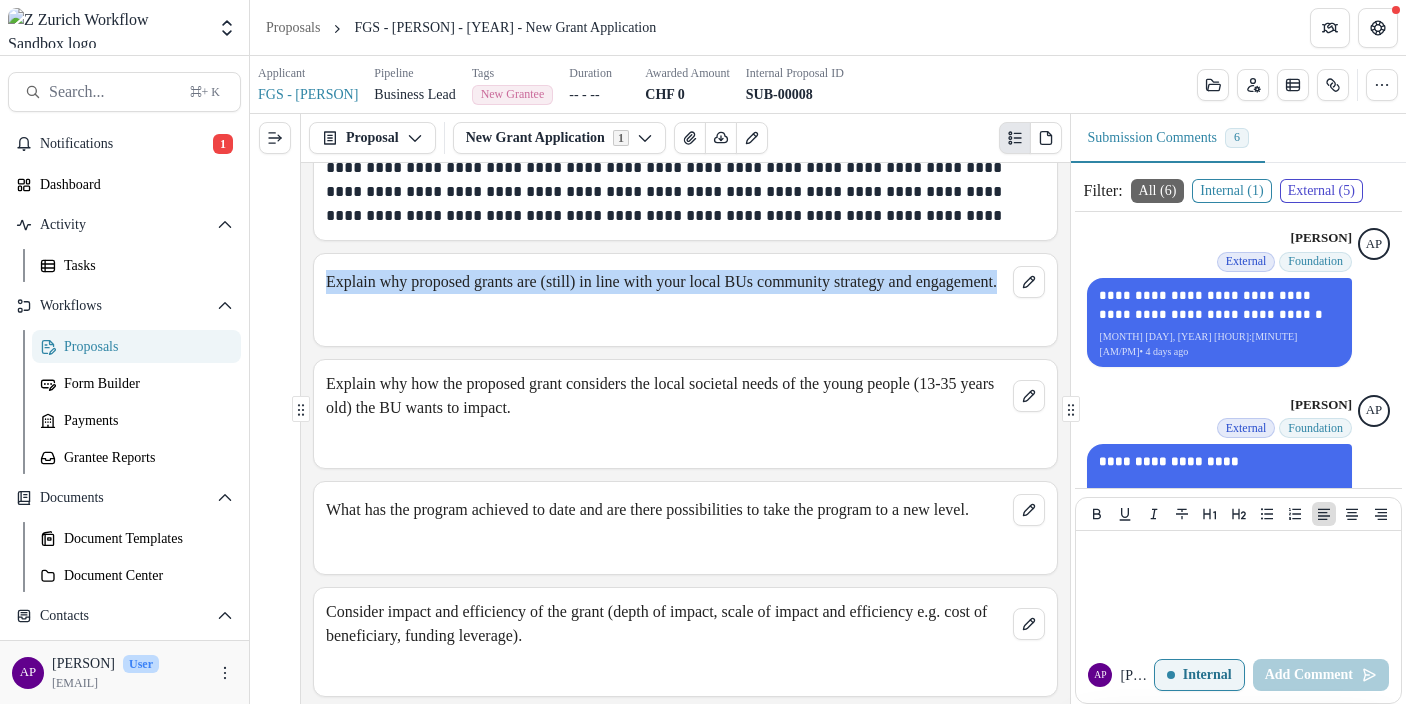 drag, startPoint x: 535, startPoint y: 378, endPoint x: 310, endPoint y: 346, distance: 227.26416 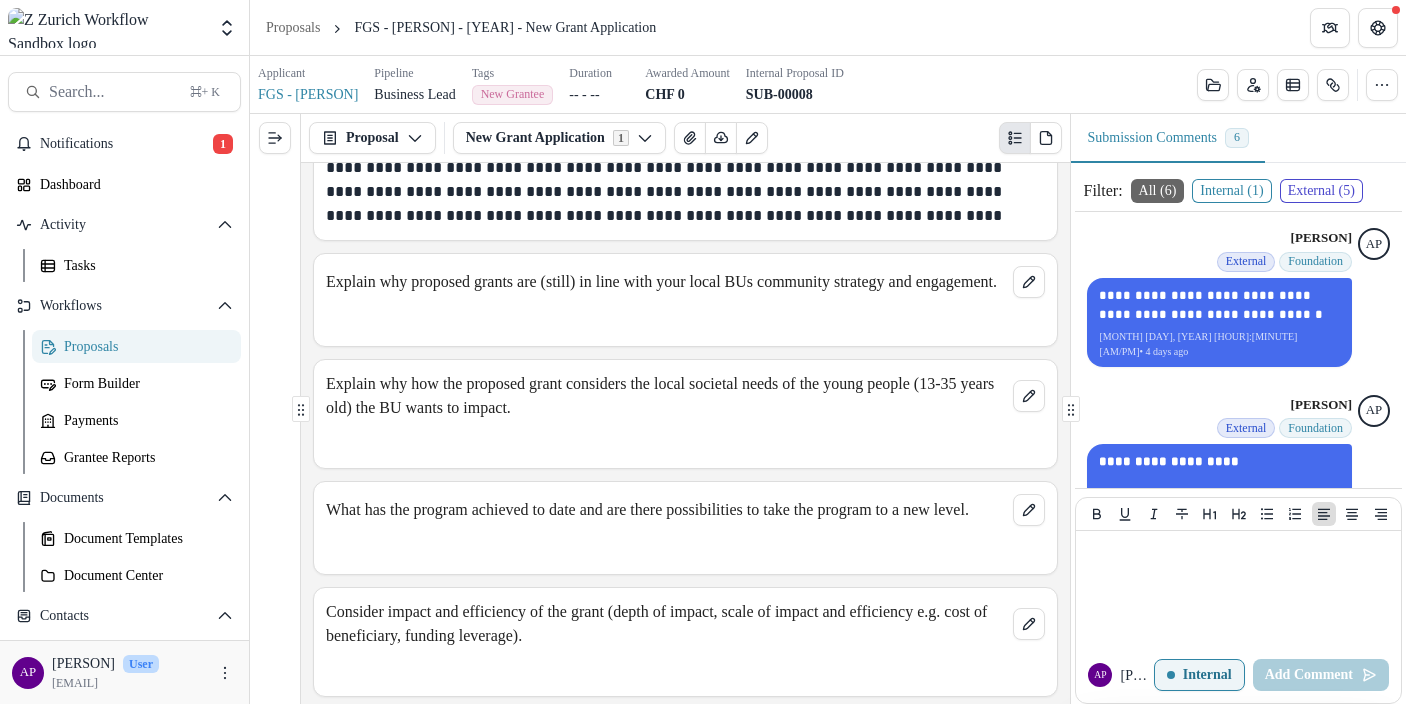 click on "Explain why proposed grants are (still) in line with your local BUs community strategy and engagement." at bounding box center [665, 282] 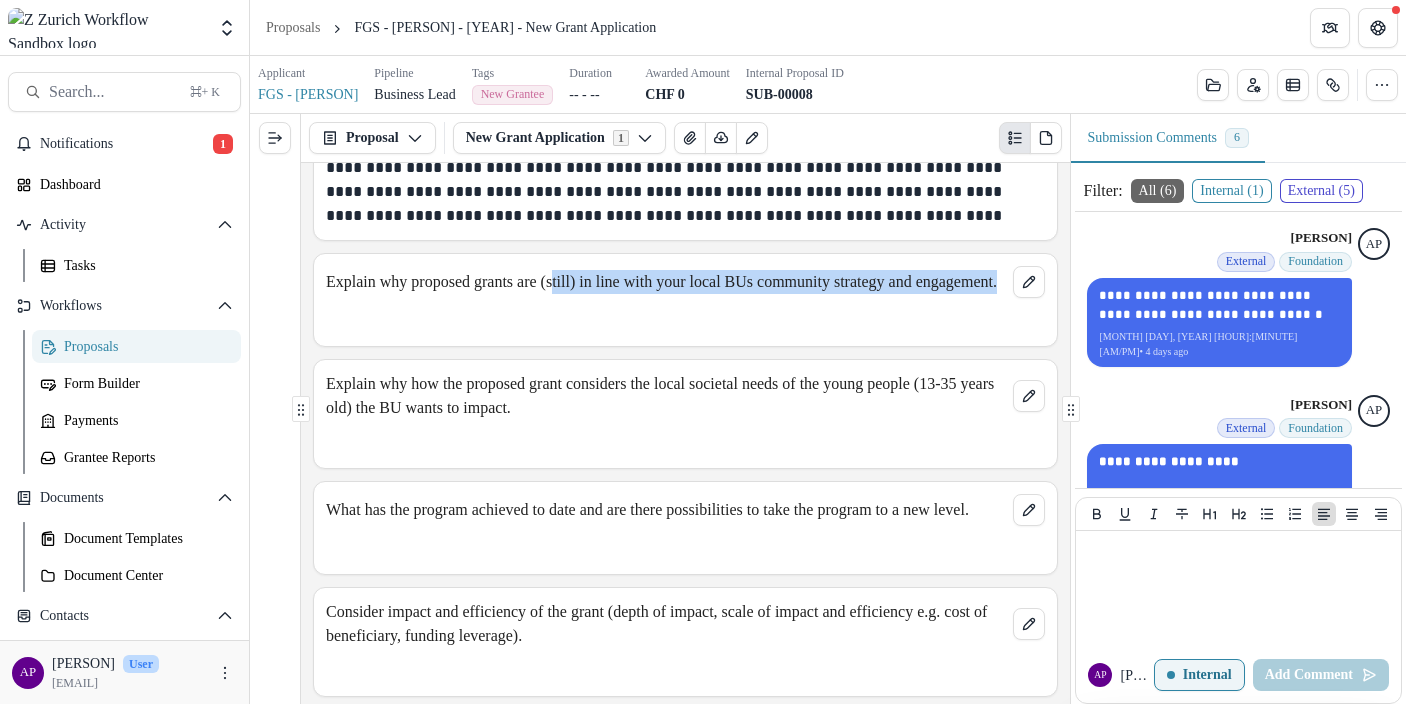 drag, startPoint x: 594, startPoint y: 358, endPoint x: 947, endPoint y: 378, distance: 353.56613 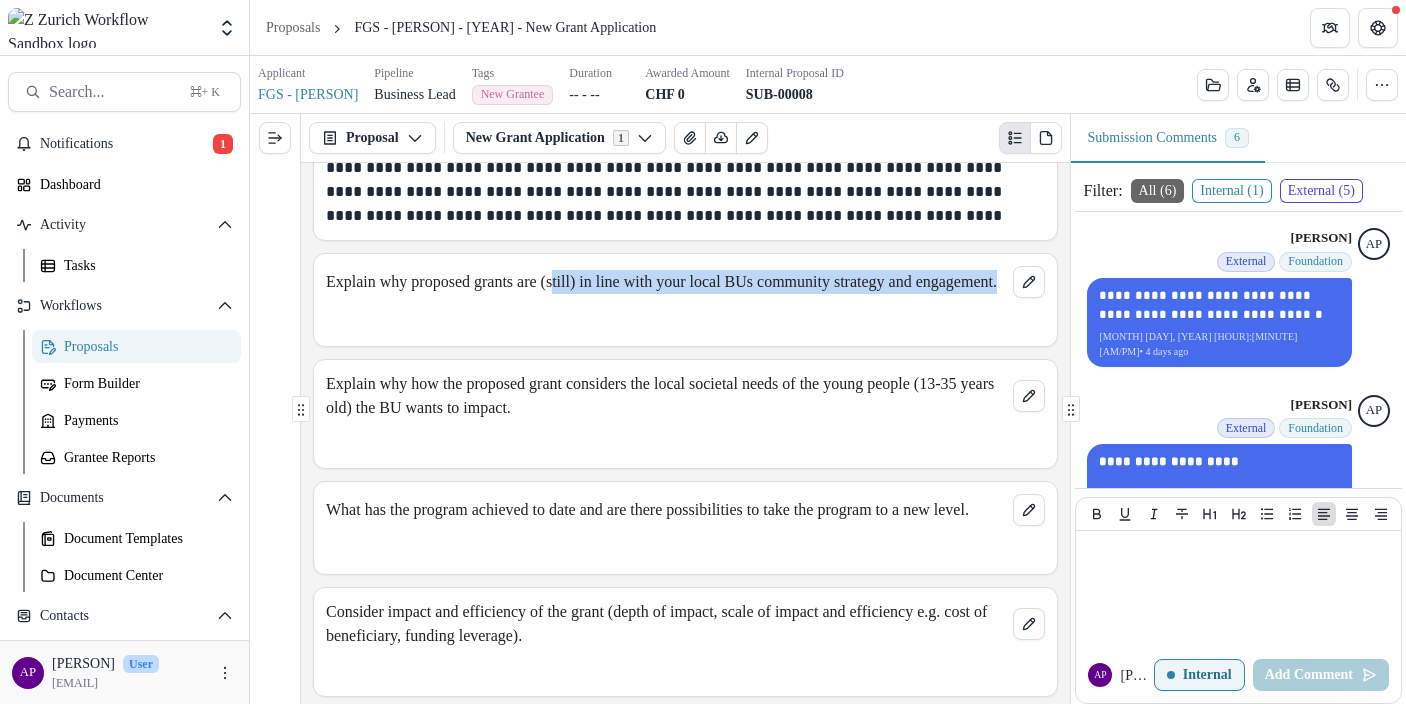 click on "Explain why proposed grants are (still) in line with your local BUs community strategy and engagement." at bounding box center (665, 282) 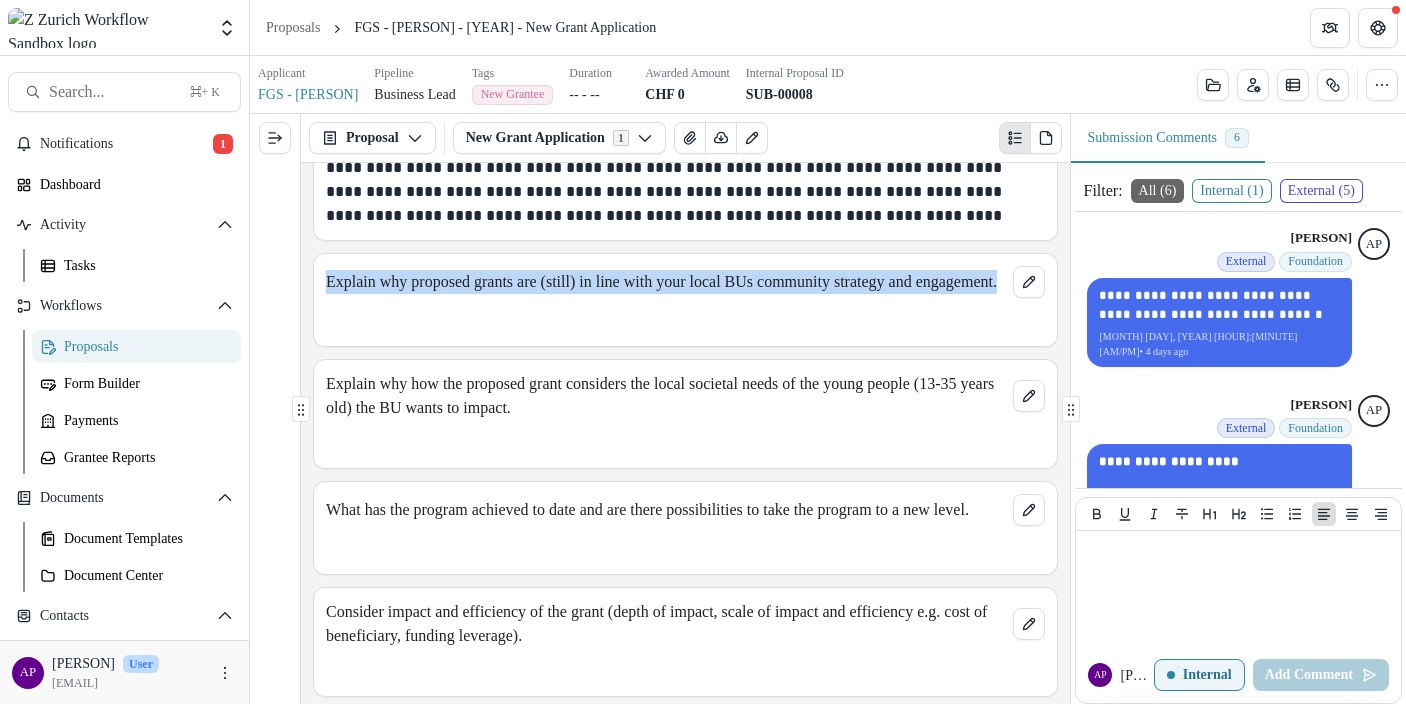 drag, startPoint x: 503, startPoint y: 375, endPoint x: 499, endPoint y: 321, distance: 54.147945 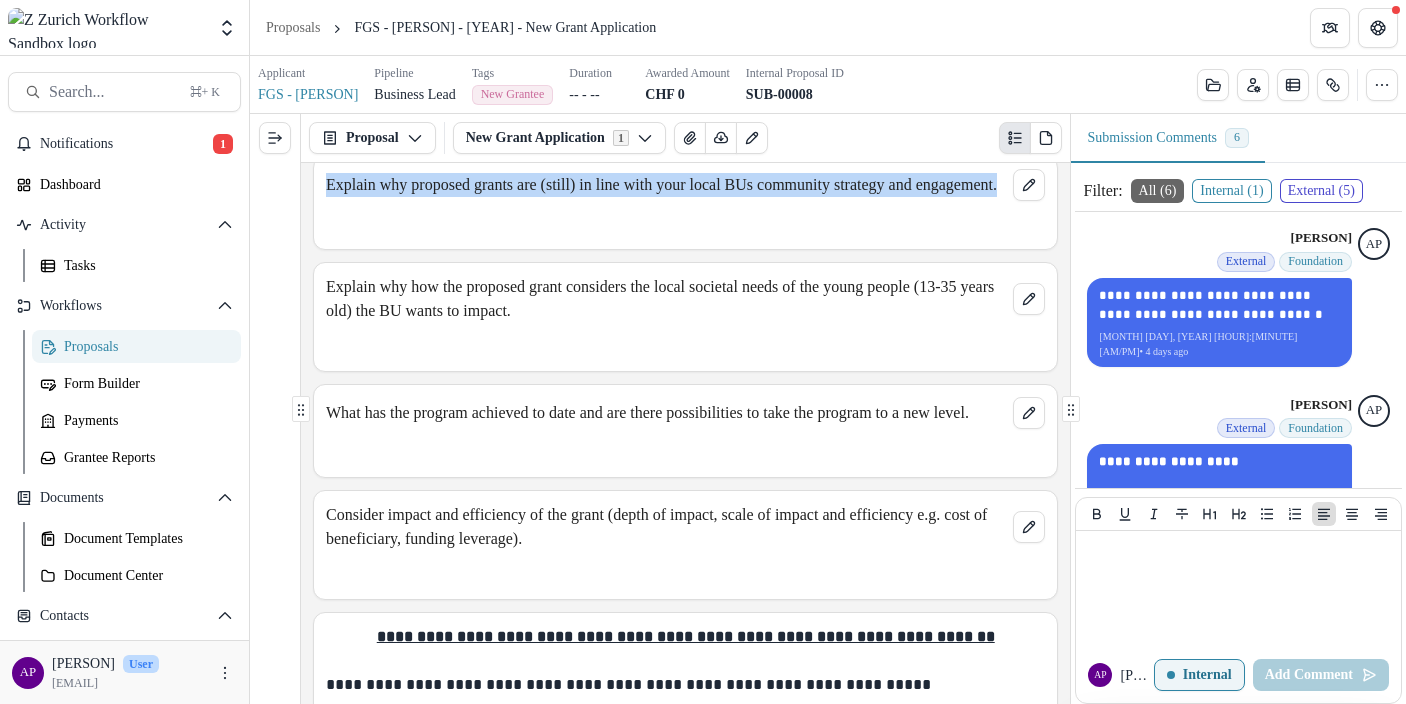 scroll, scrollTop: 2940, scrollLeft: 0, axis: vertical 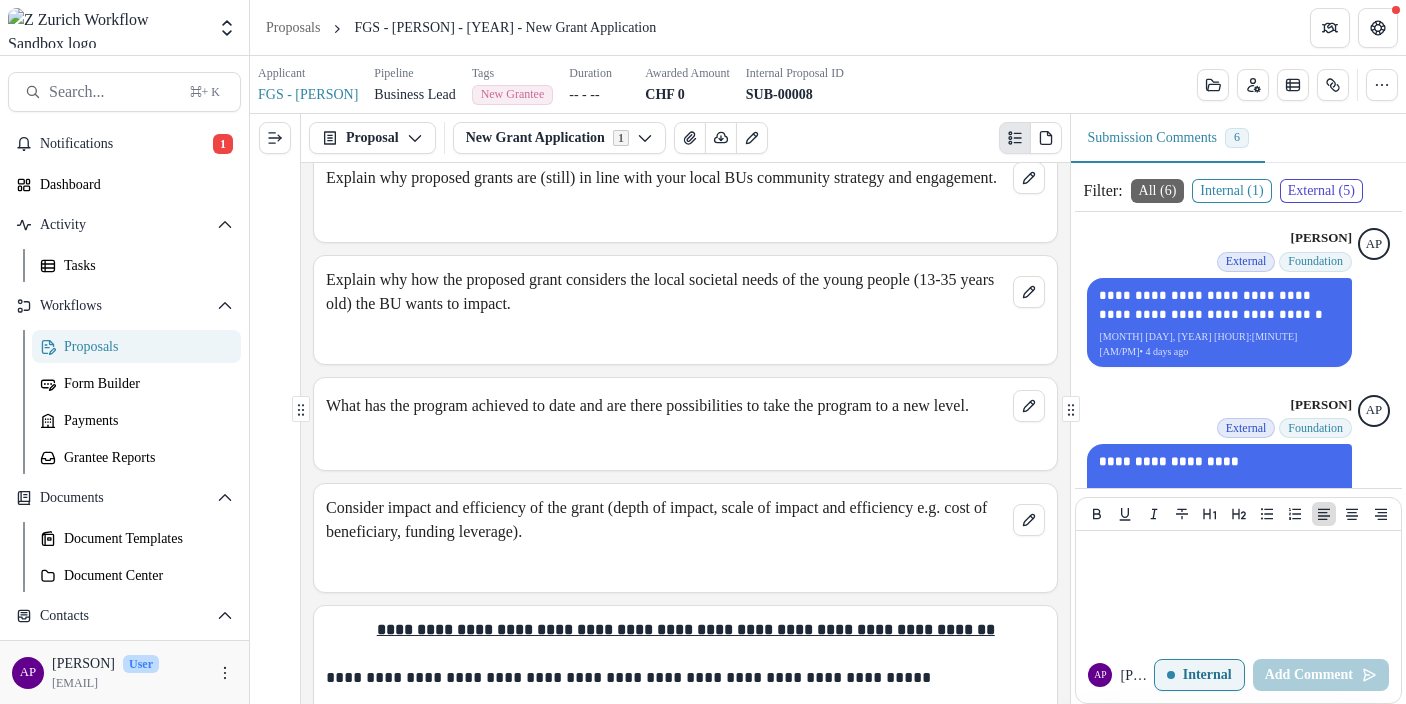 click on "Explain why how the proposed grant considers the local societal needs of the young people (13-35 years old) the BU wants to impact." at bounding box center [665, 292] 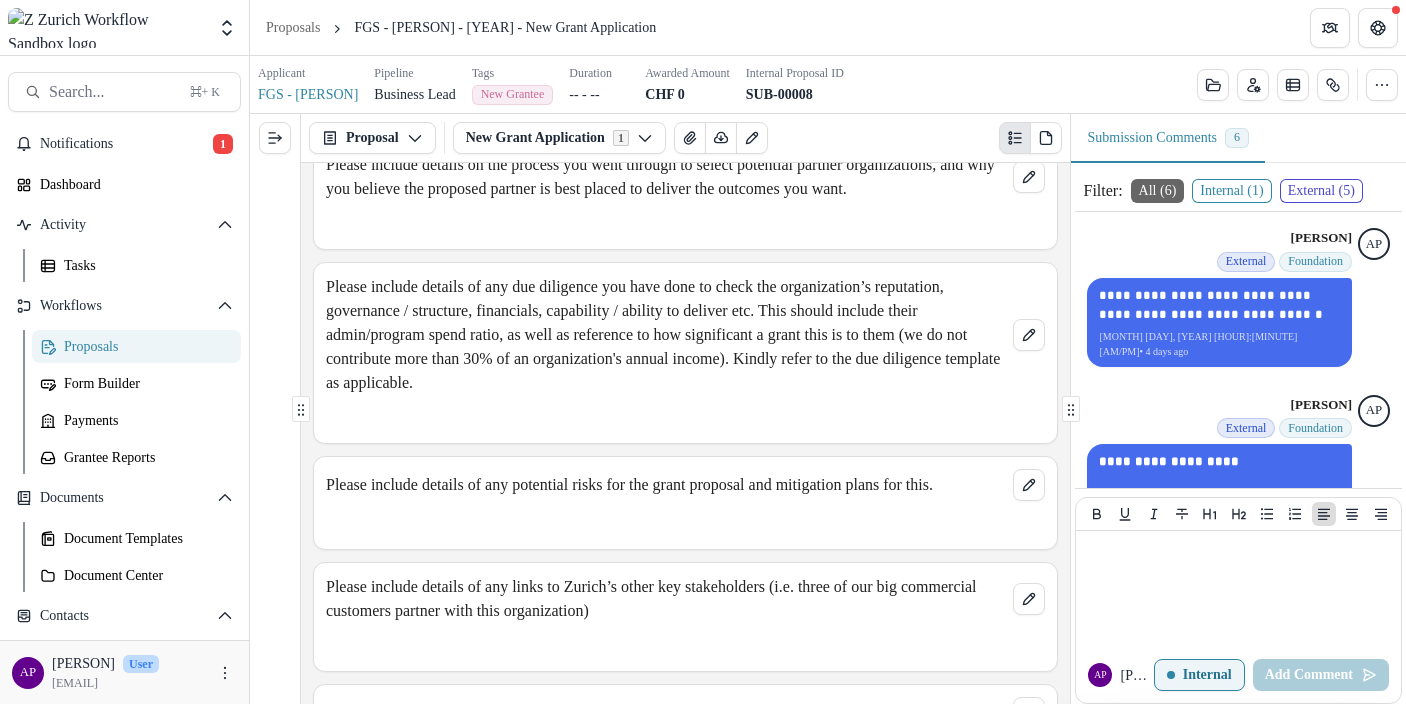 scroll, scrollTop: 4595, scrollLeft: 0, axis: vertical 